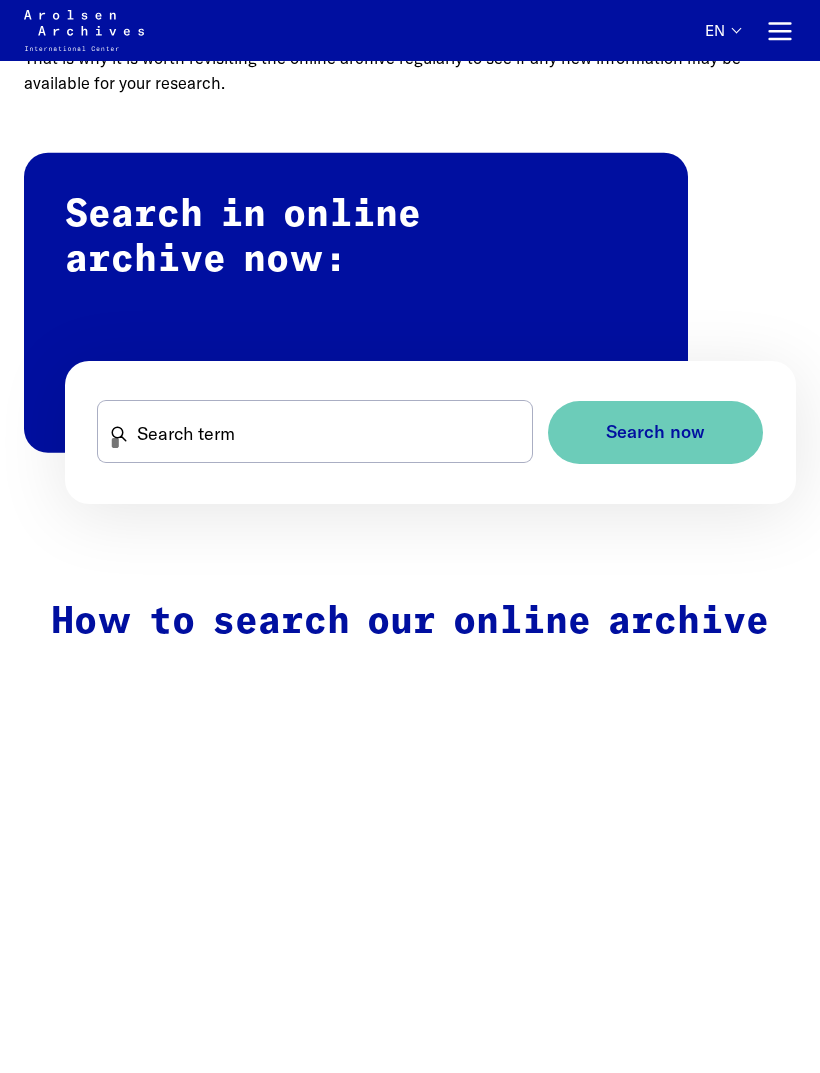 scroll, scrollTop: 1009, scrollLeft: 0, axis: vertical 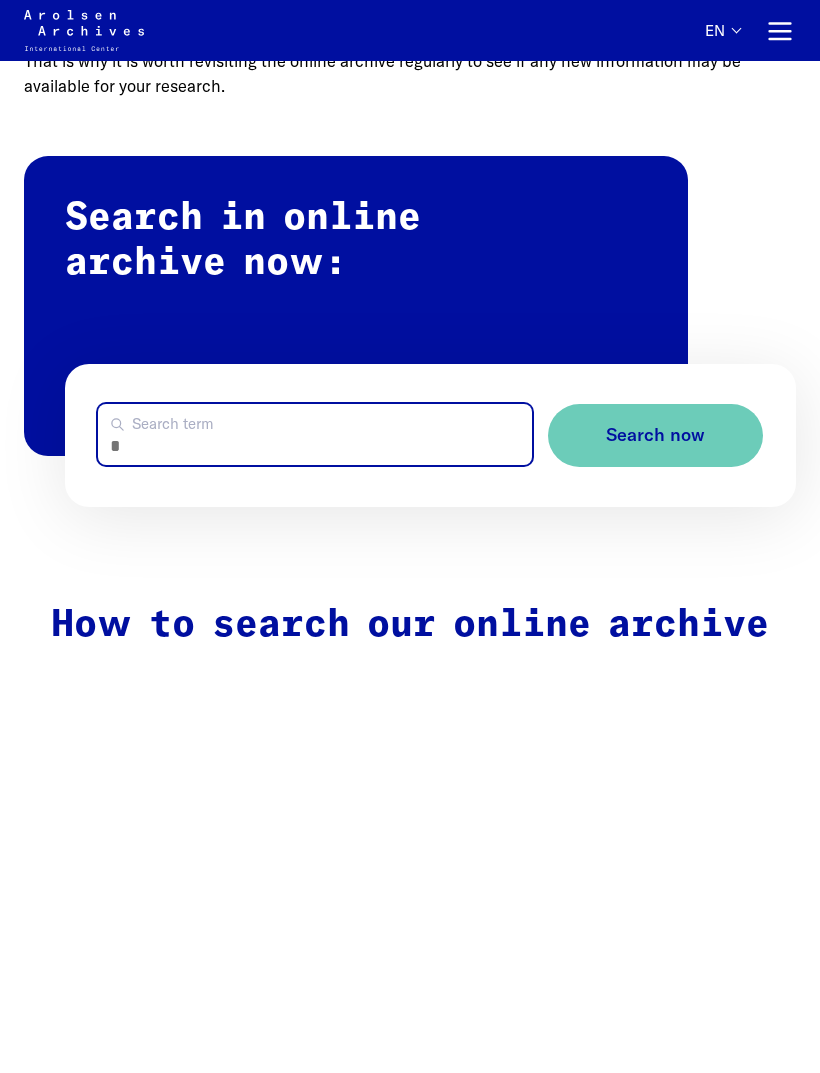 click on "Search term" at bounding box center [315, 434] 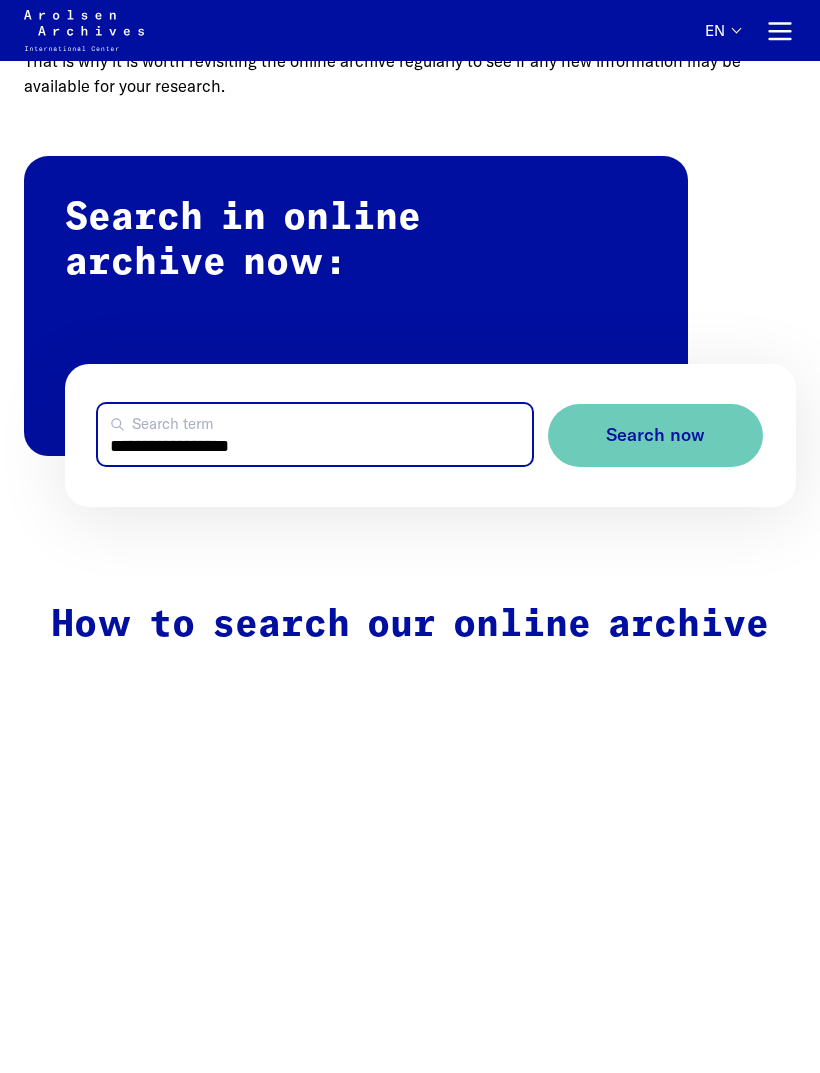 type on "**********" 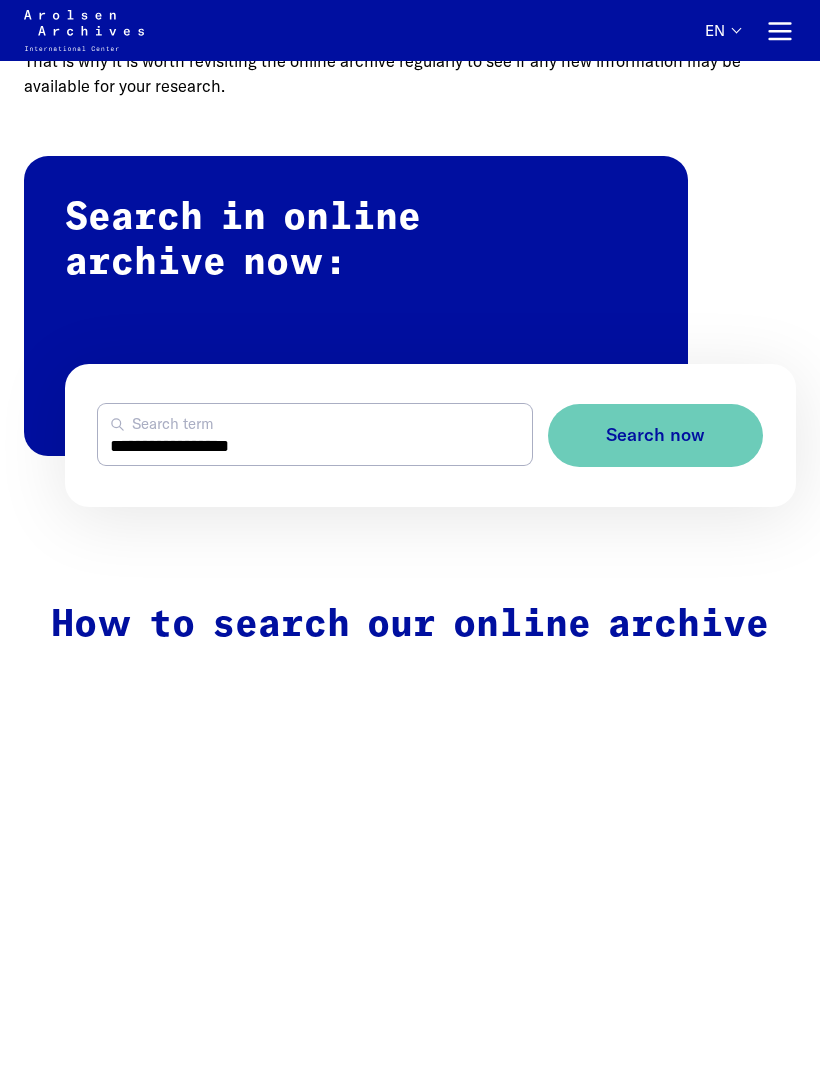 click on "Search now" at bounding box center [655, 435] 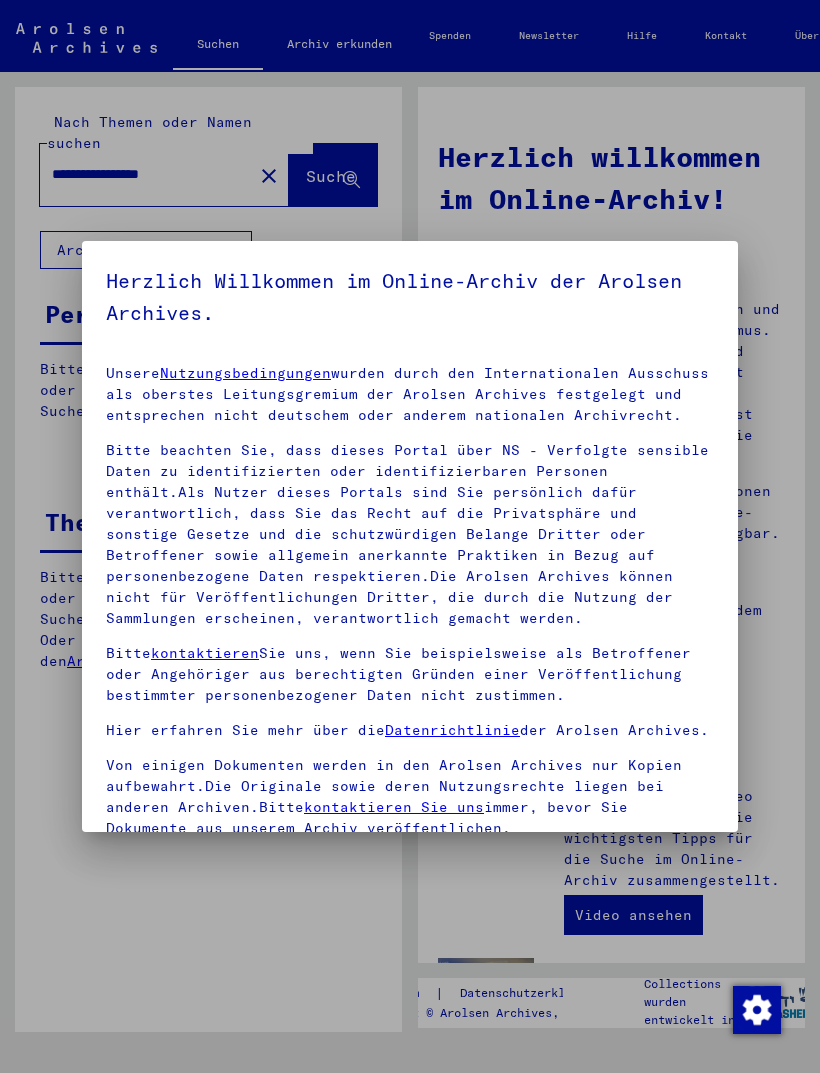 scroll, scrollTop: 0, scrollLeft: 0, axis: both 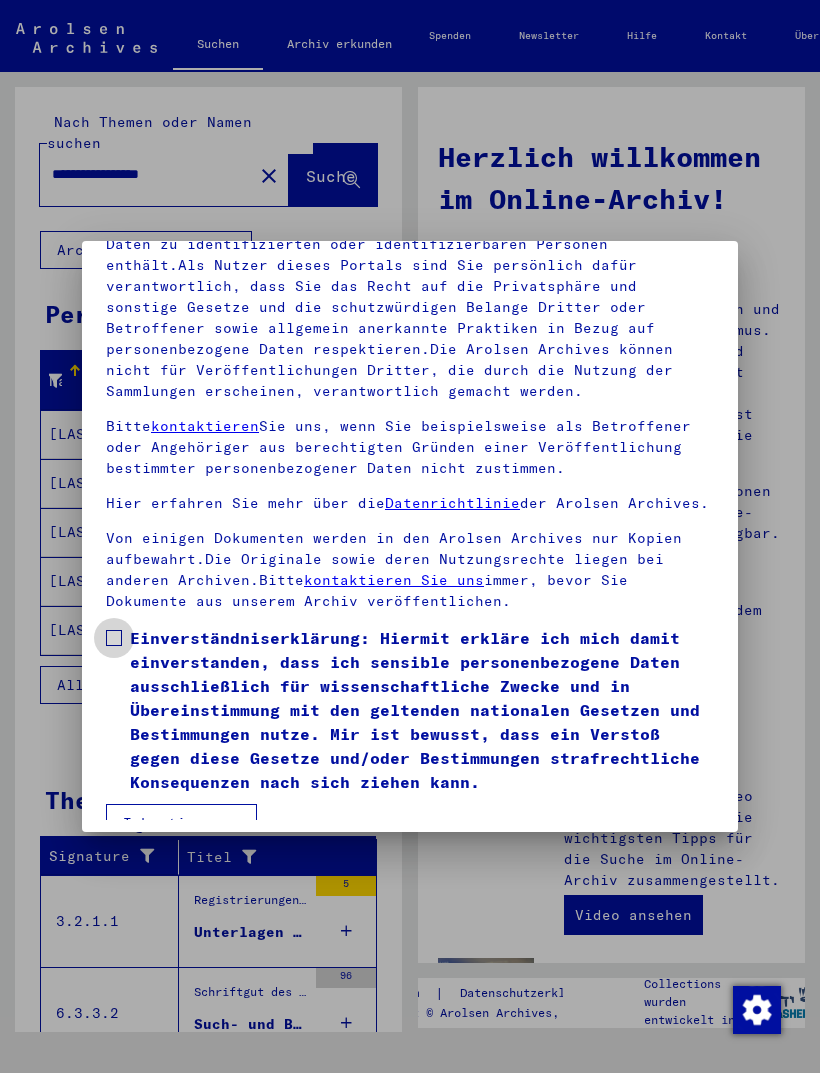 click at bounding box center (114, 638) 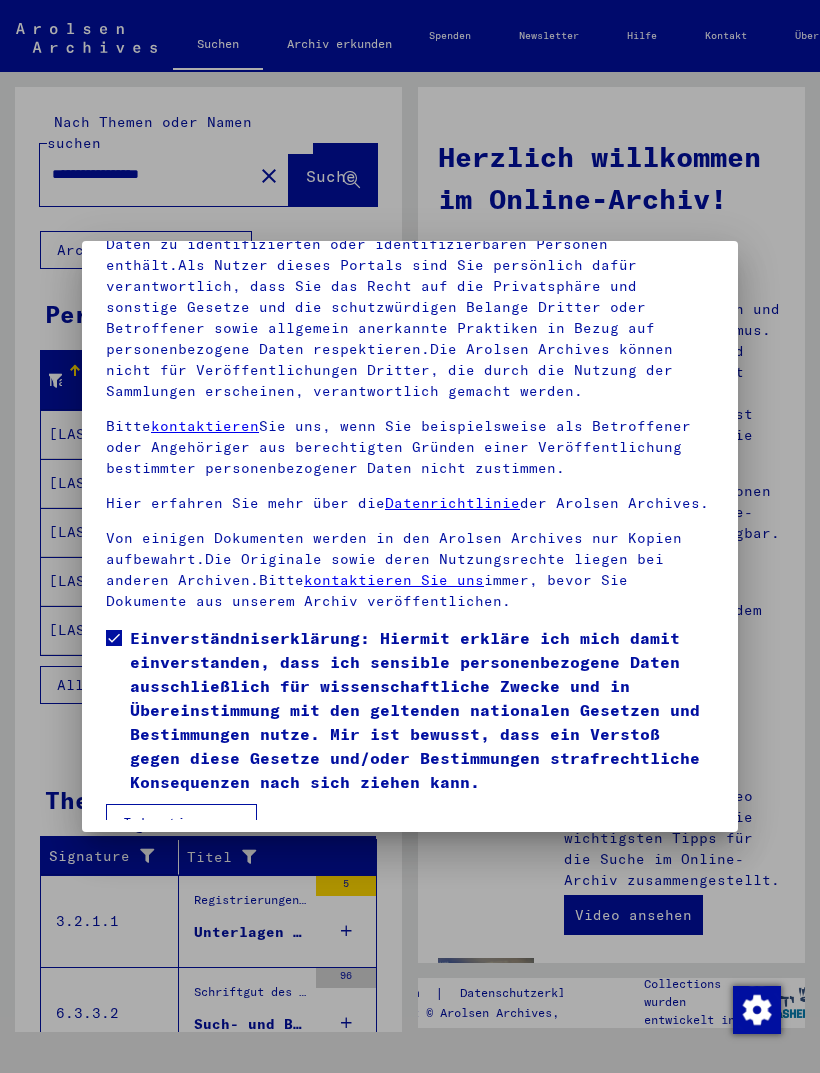click on "Ich stimme zu" at bounding box center (181, 823) 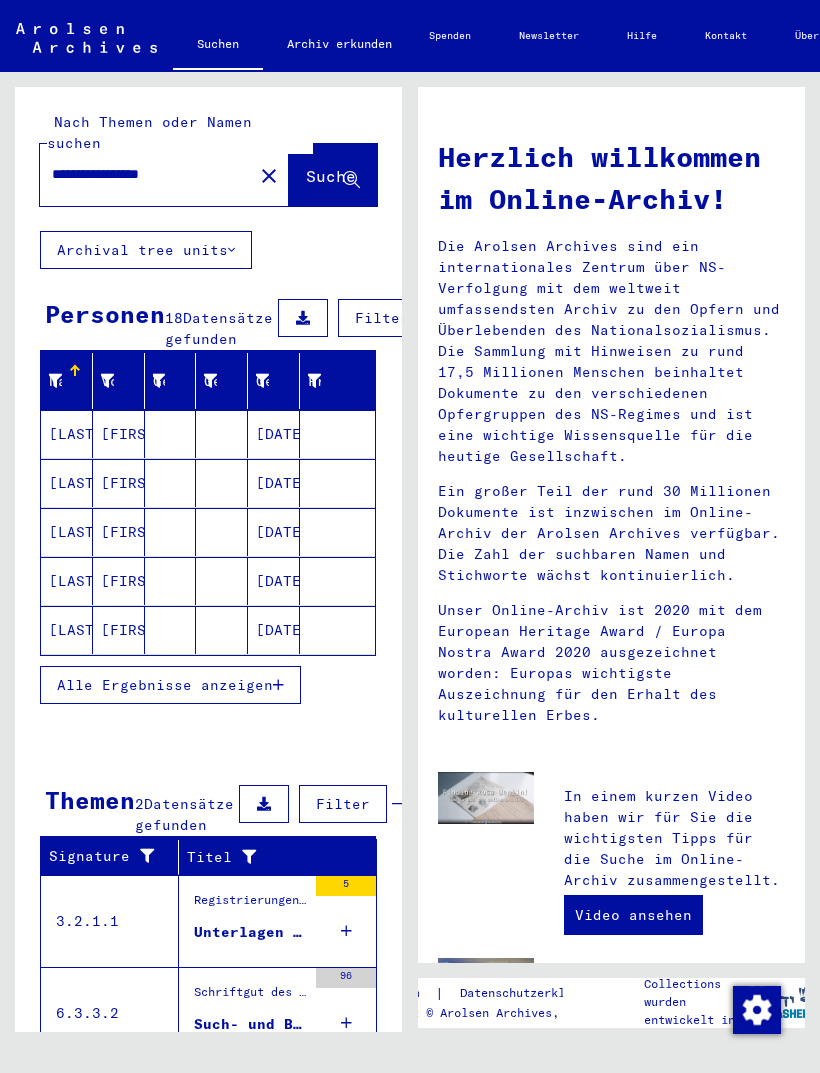 click on "Alle Ergebnisse anzeigen" at bounding box center (165, 685) 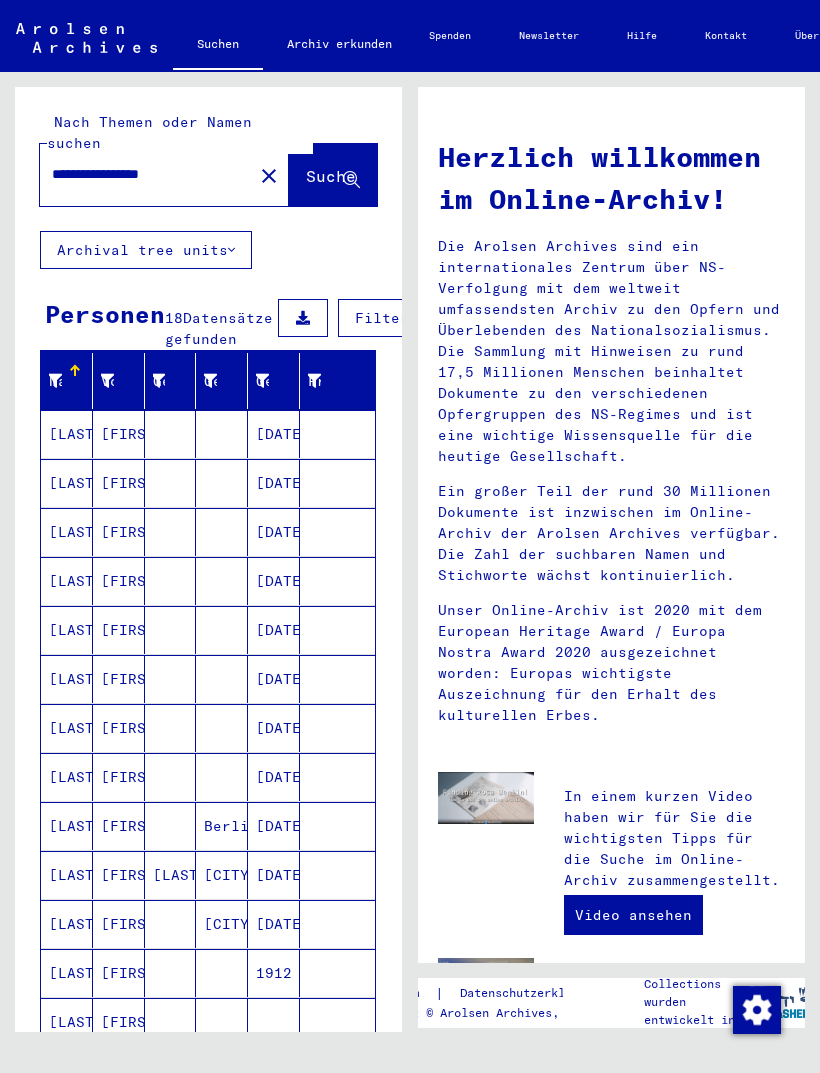 click on "[DATE]" at bounding box center (274, 434) 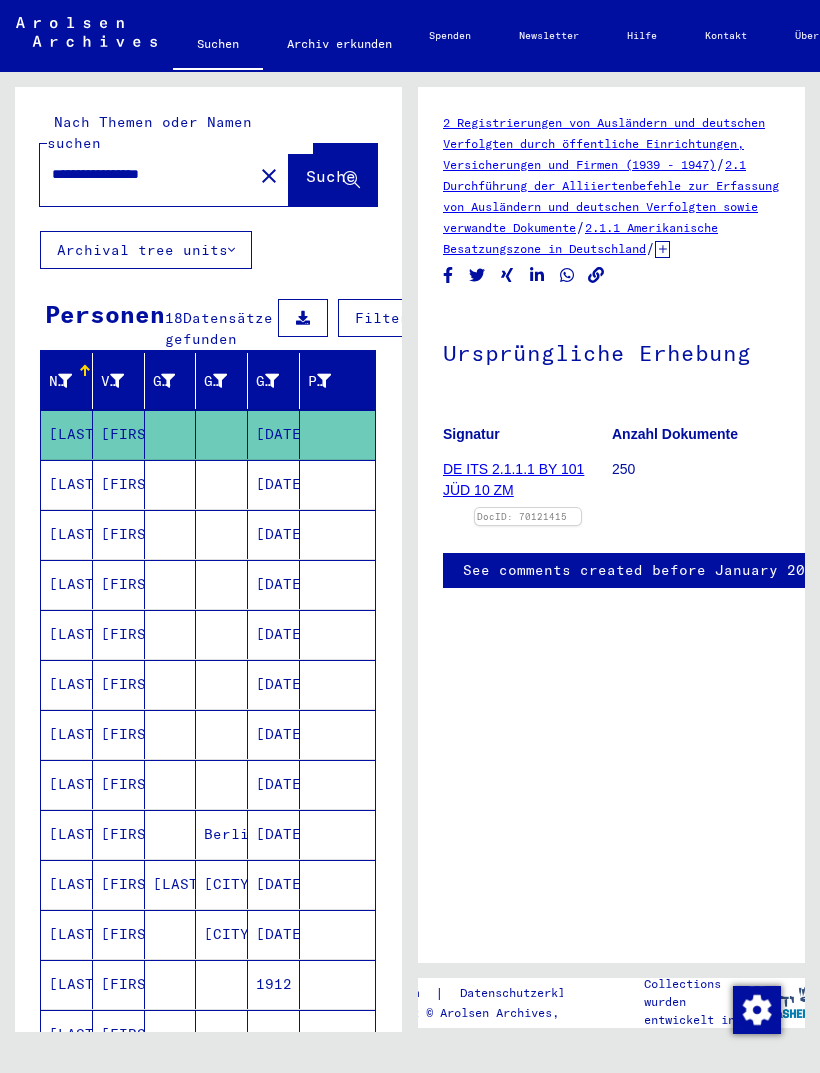 scroll, scrollTop: 0, scrollLeft: 0, axis: both 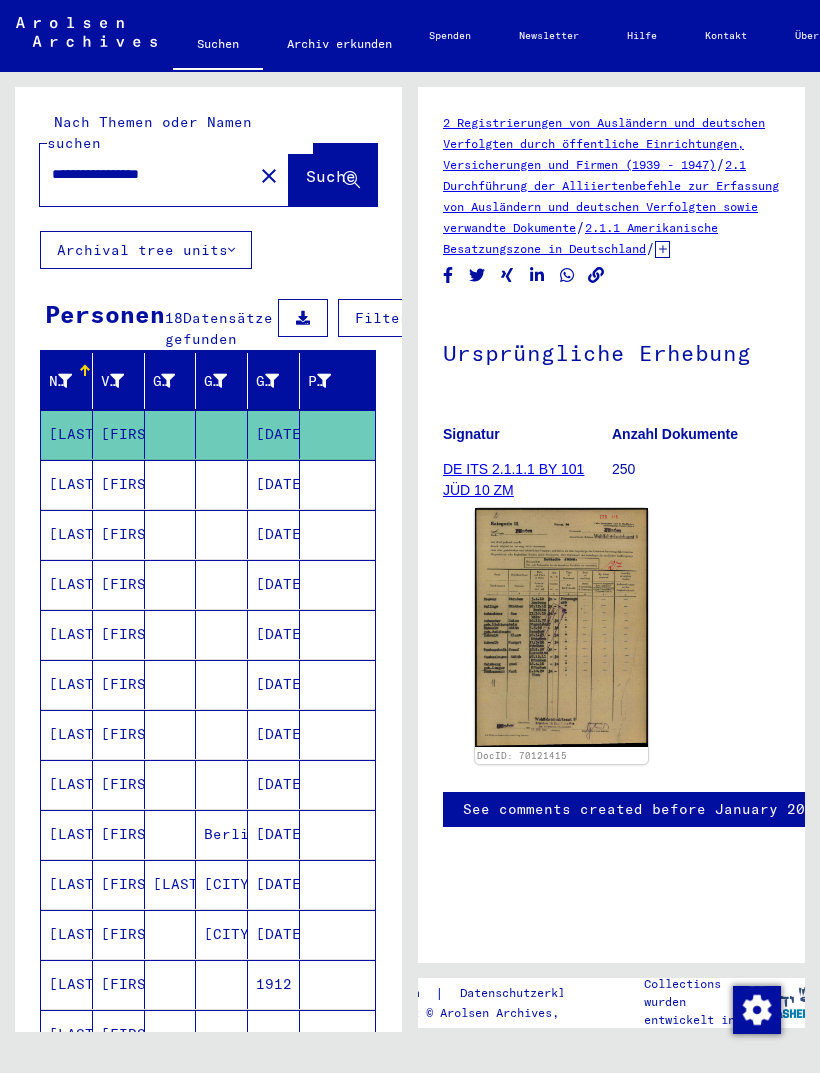 click at bounding box center (561, 627) 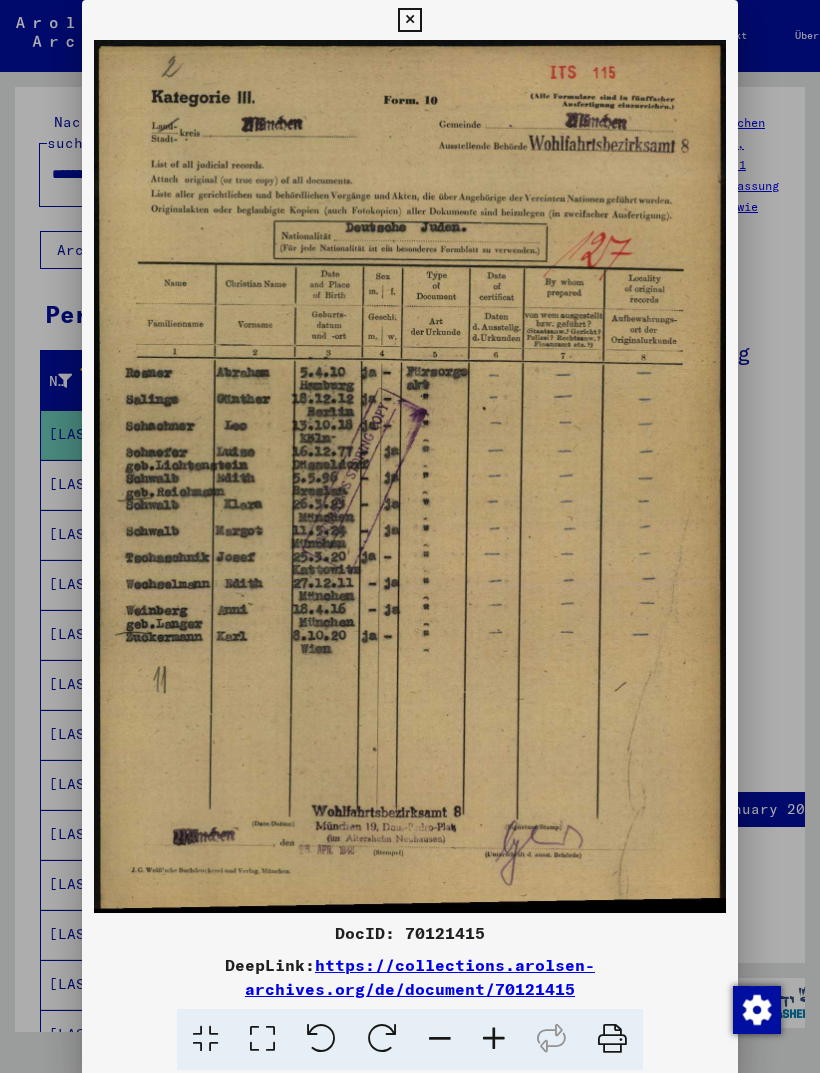 click at bounding box center [409, 20] 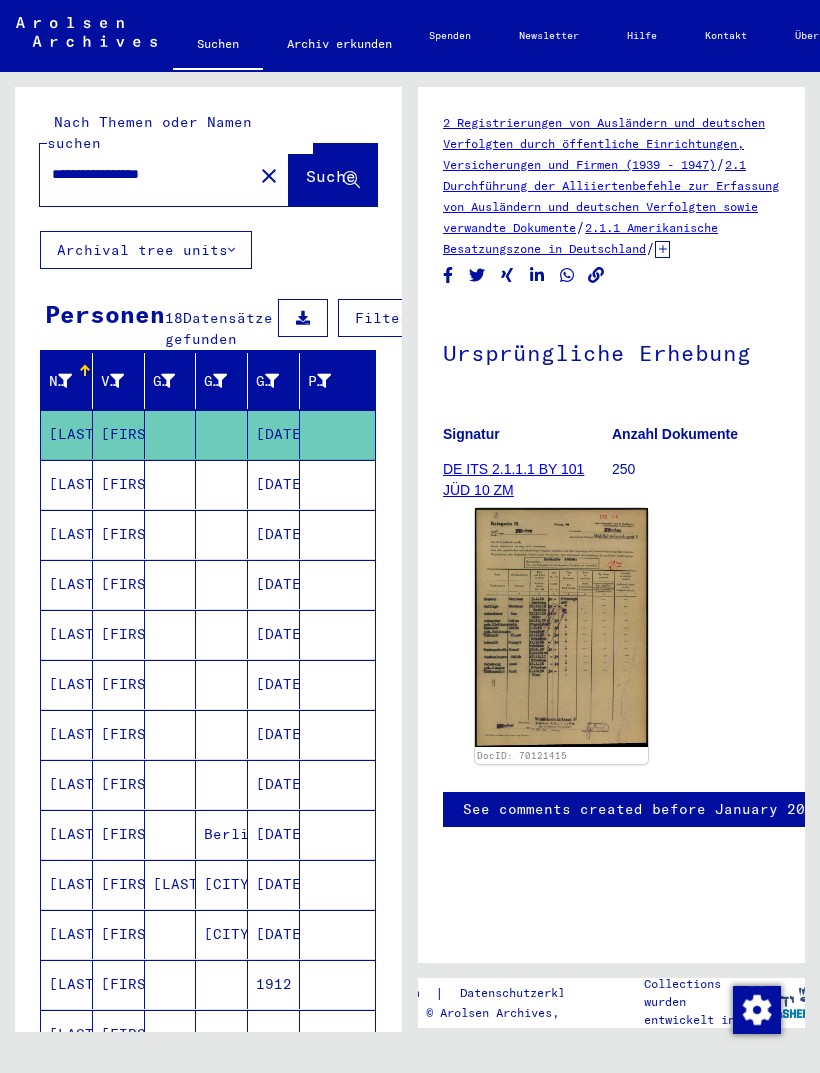 click on "[DATE]" at bounding box center (274, 434) 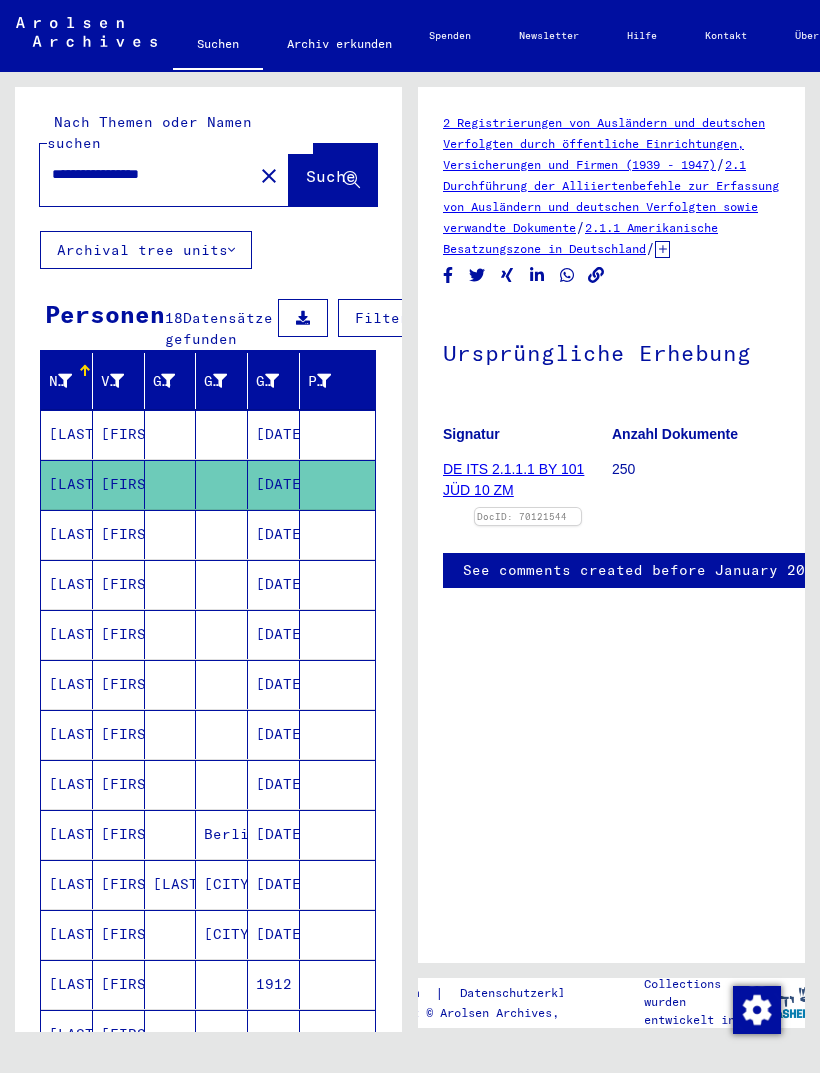 scroll, scrollTop: 0, scrollLeft: 0, axis: both 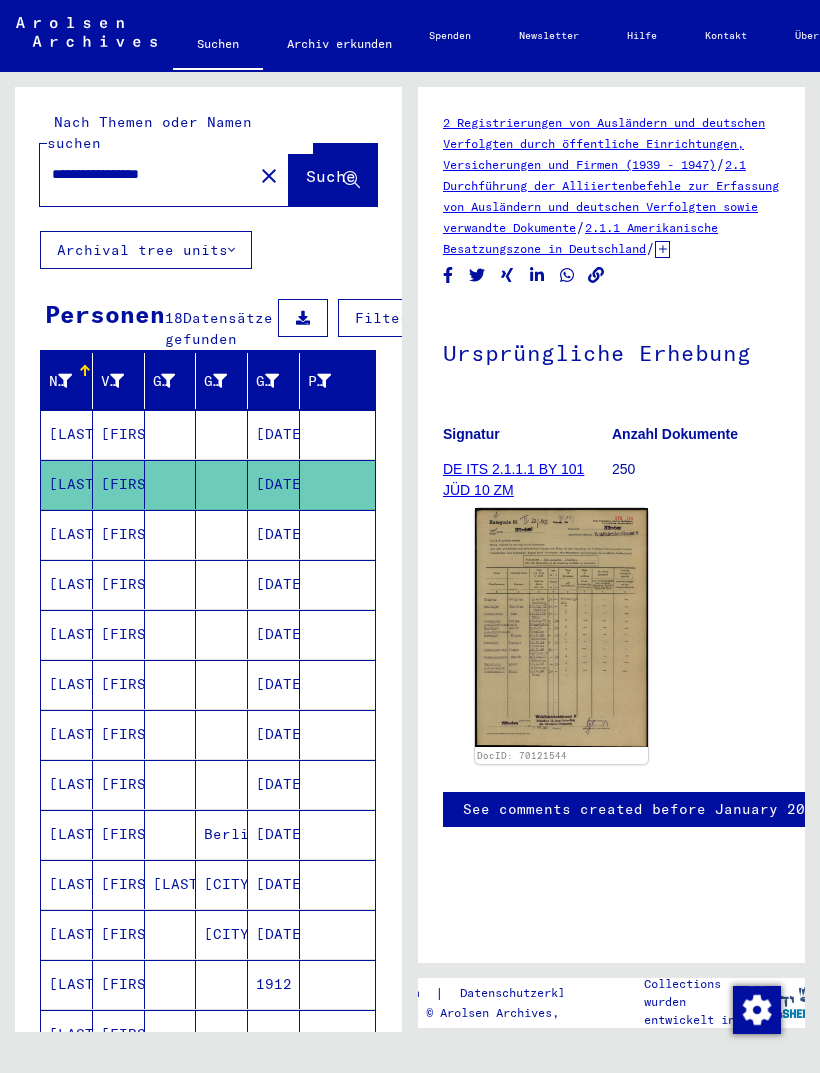 click at bounding box center (561, 627) 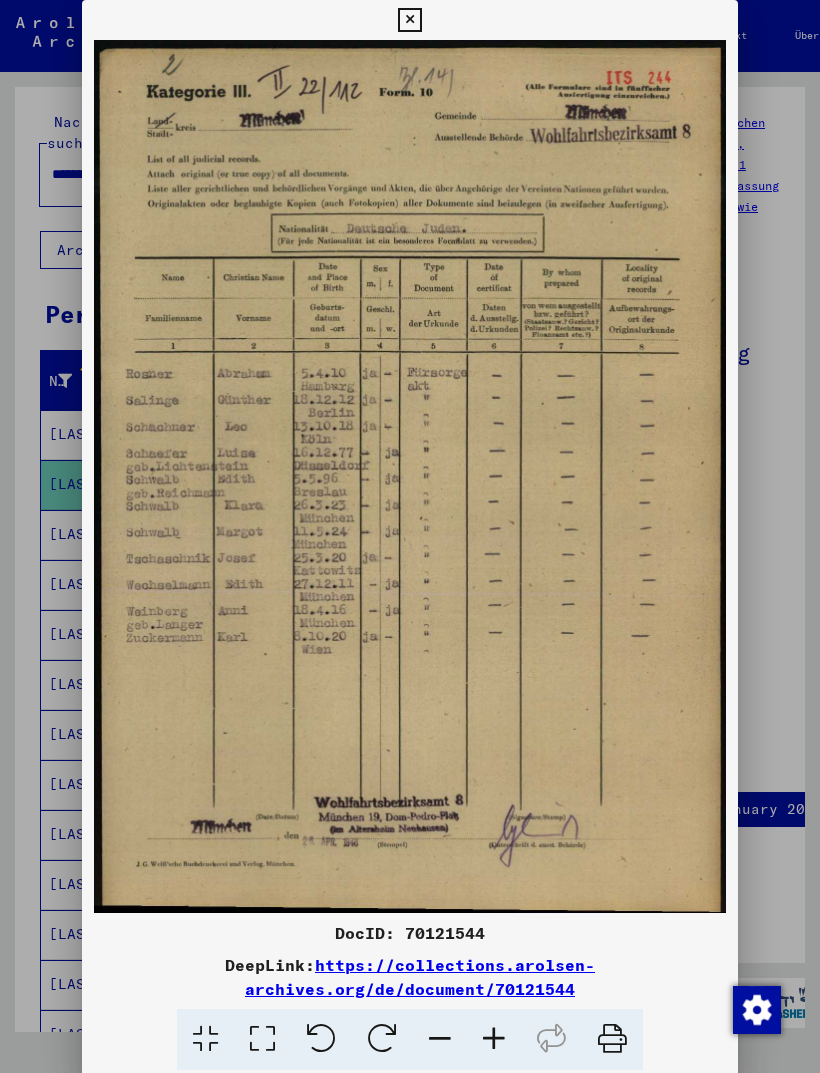 click at bounding box center [409, 20] 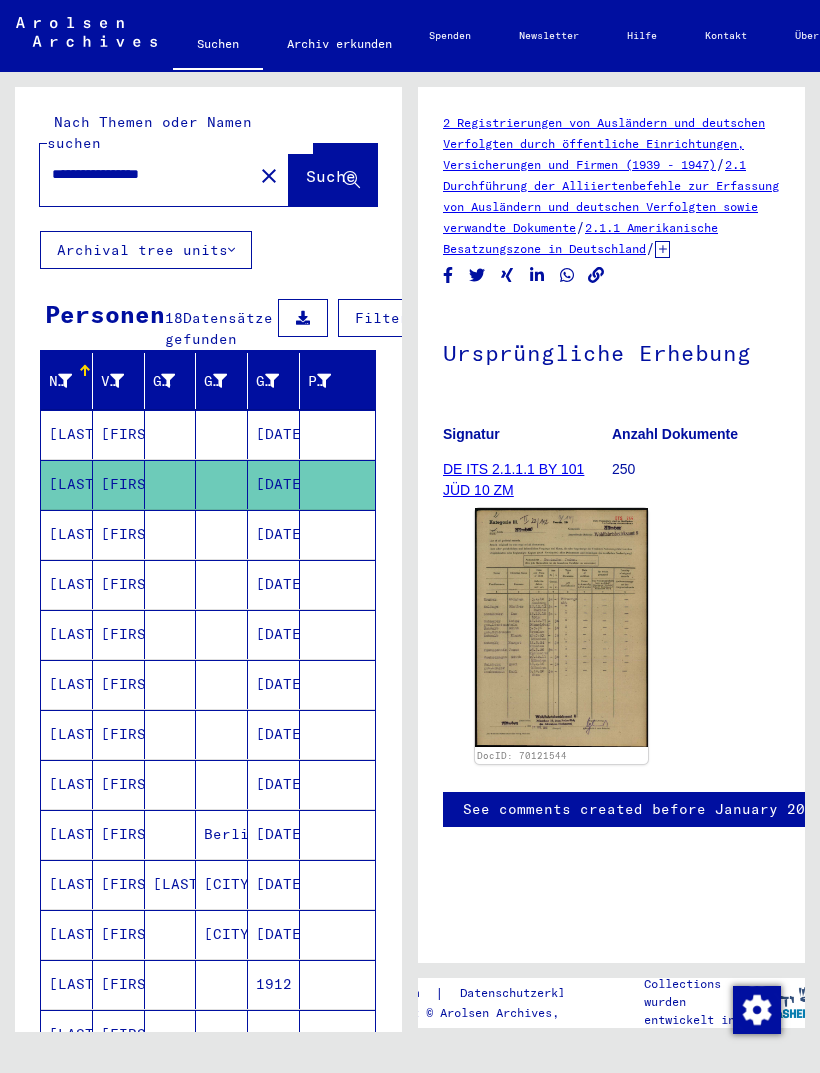 click on "[DATE]" at bounding box center (274, 434) 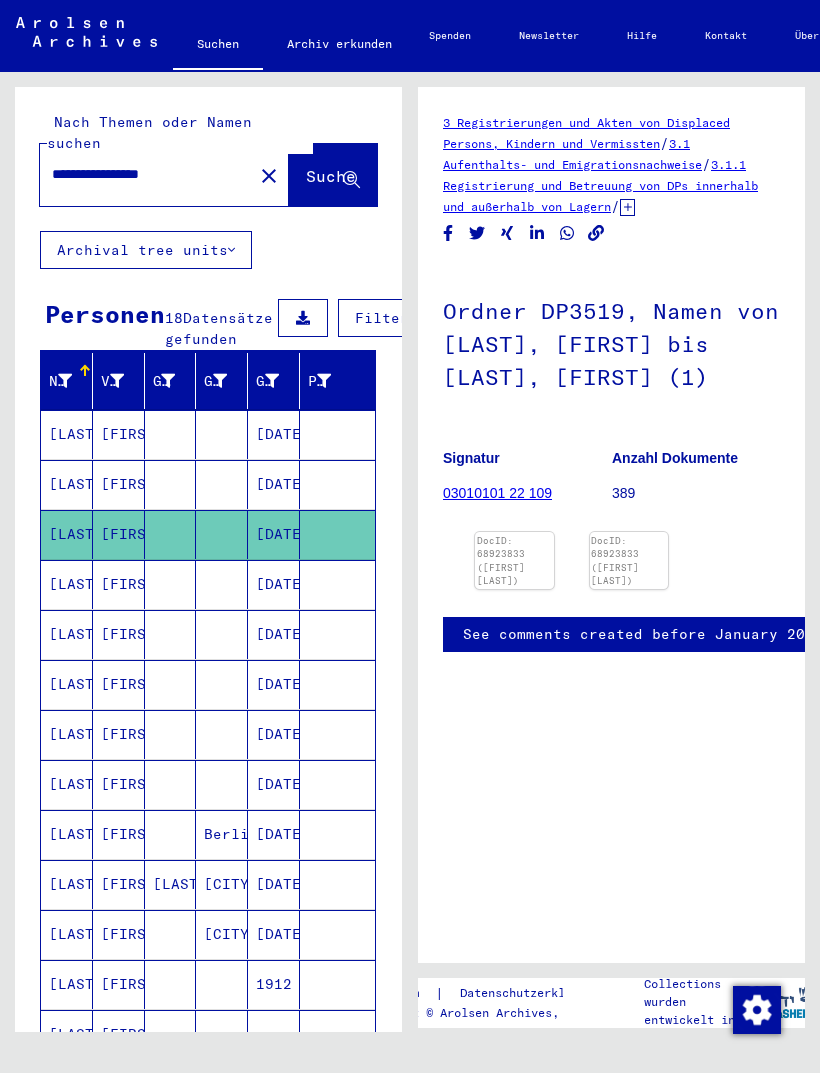 scroll, scrollTop: 0, scrollLeft: 0, axis: both 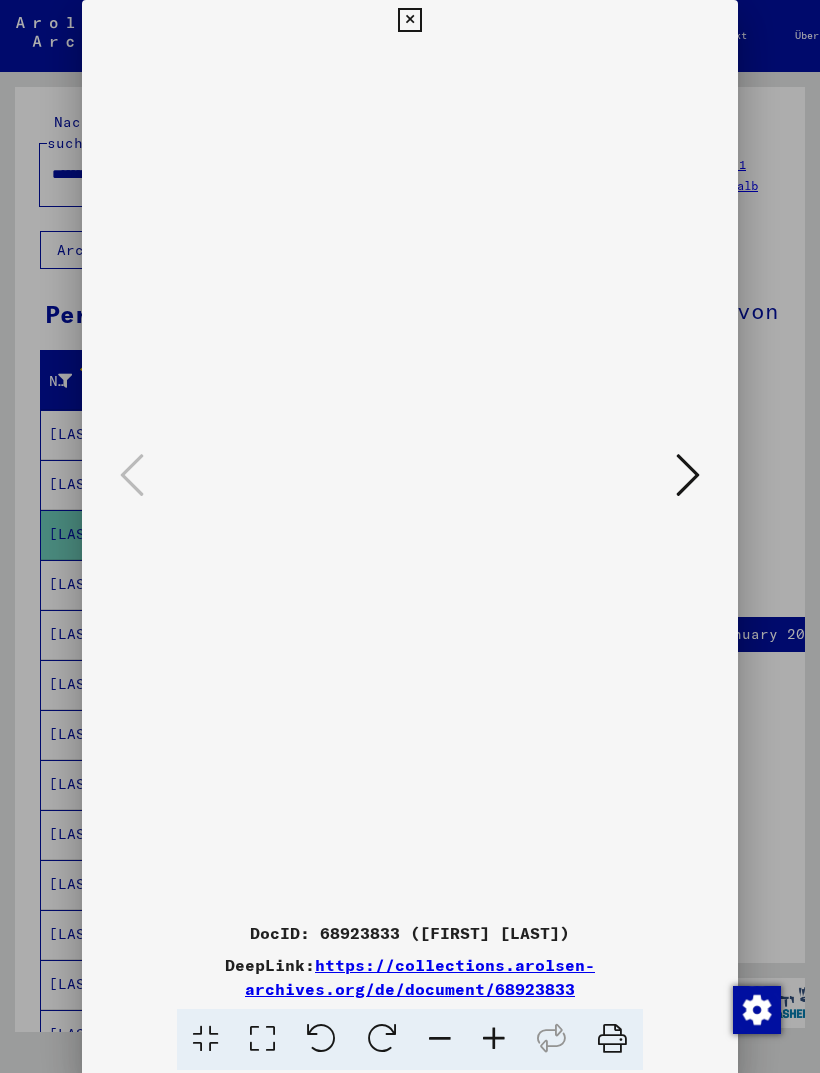 click at bounding box center [688, 475] 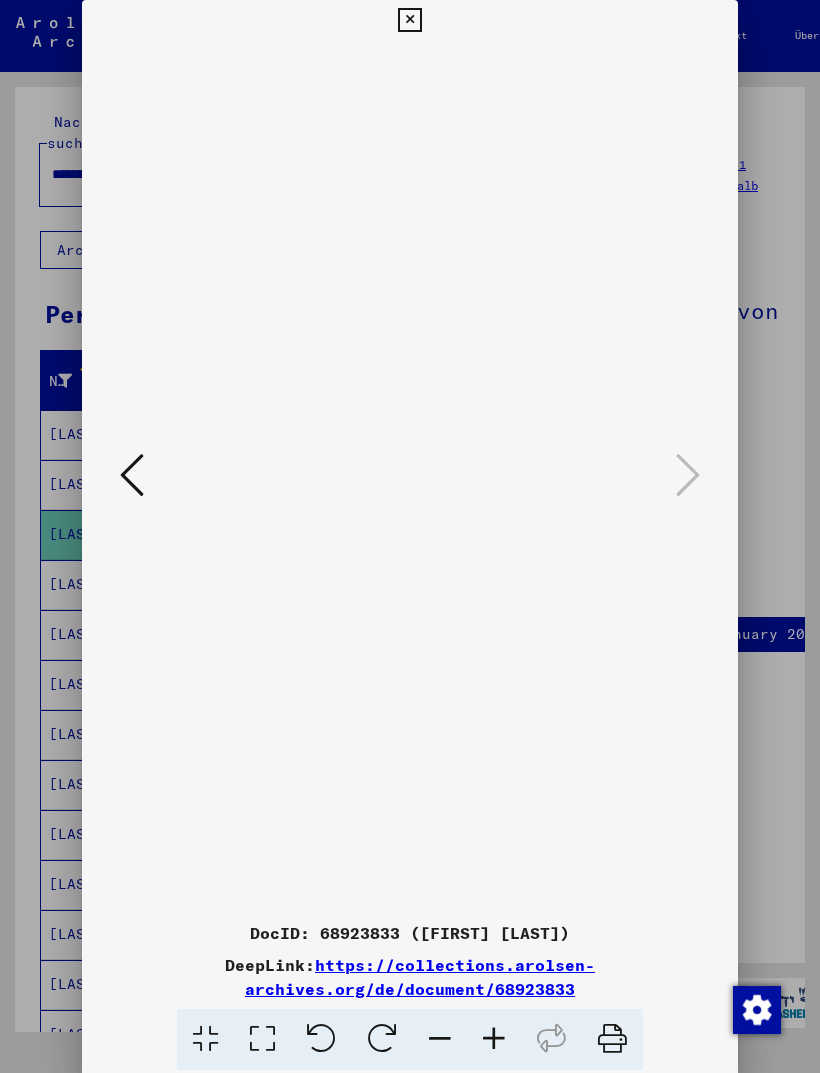 click at bounding box center [409, 20] 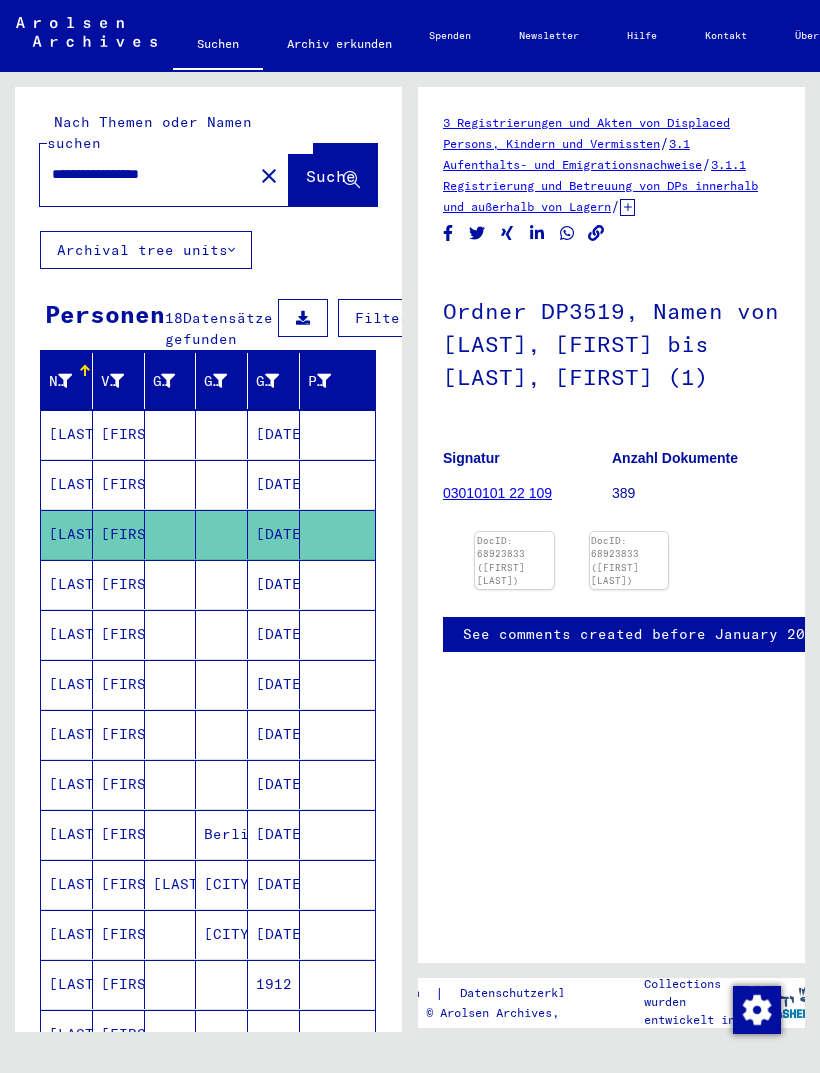 click on "[DATE]" at bounding box center (274, 434) 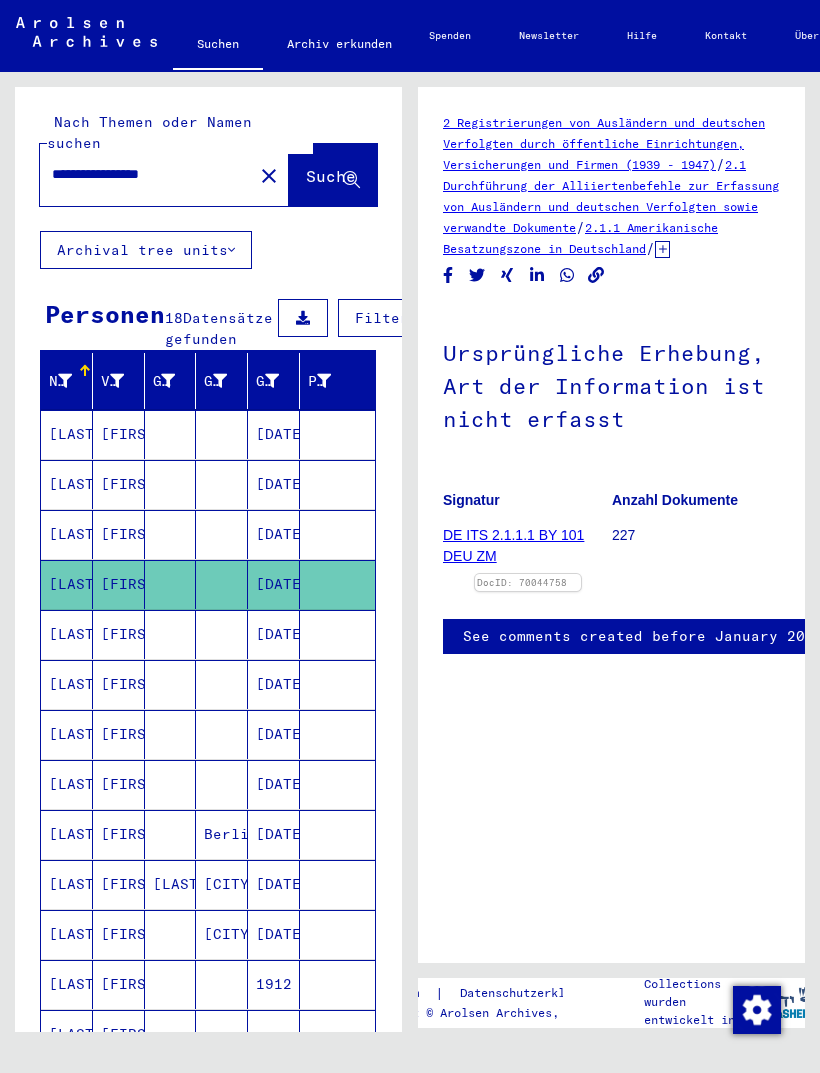scroll, scrollTop: 0, scrollLeft: 0, axis: both 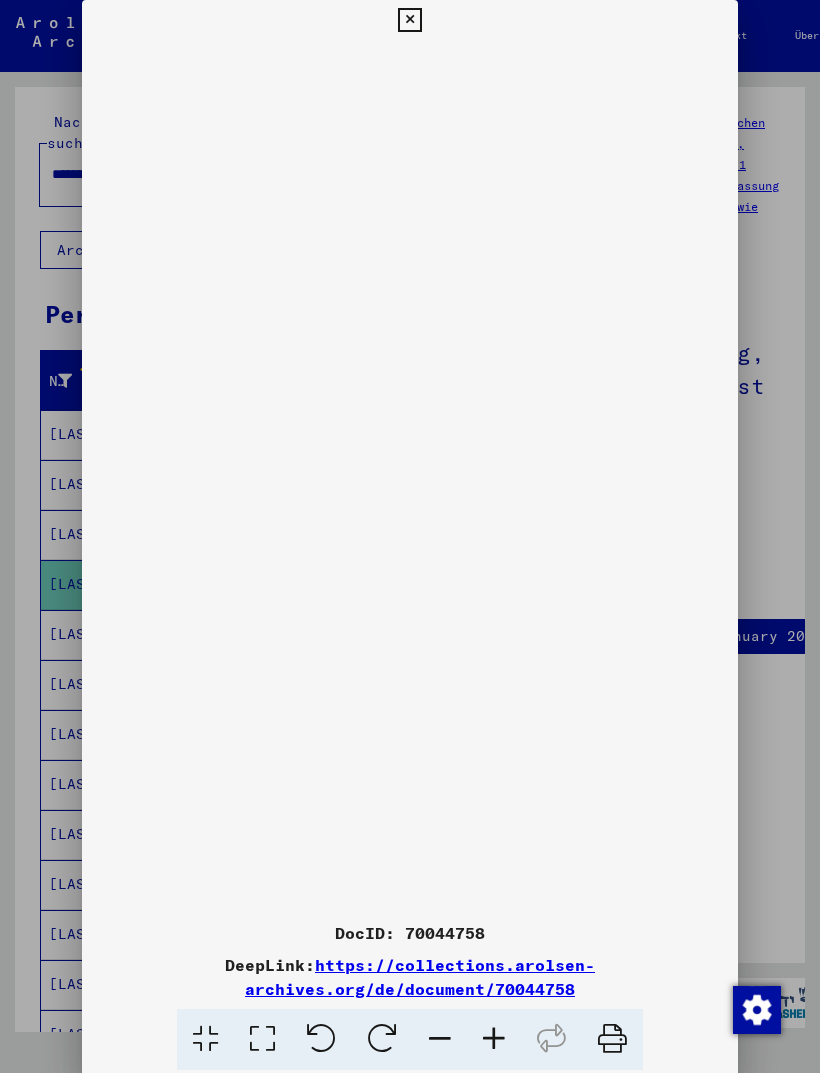 click at bounding box center [409, 20] 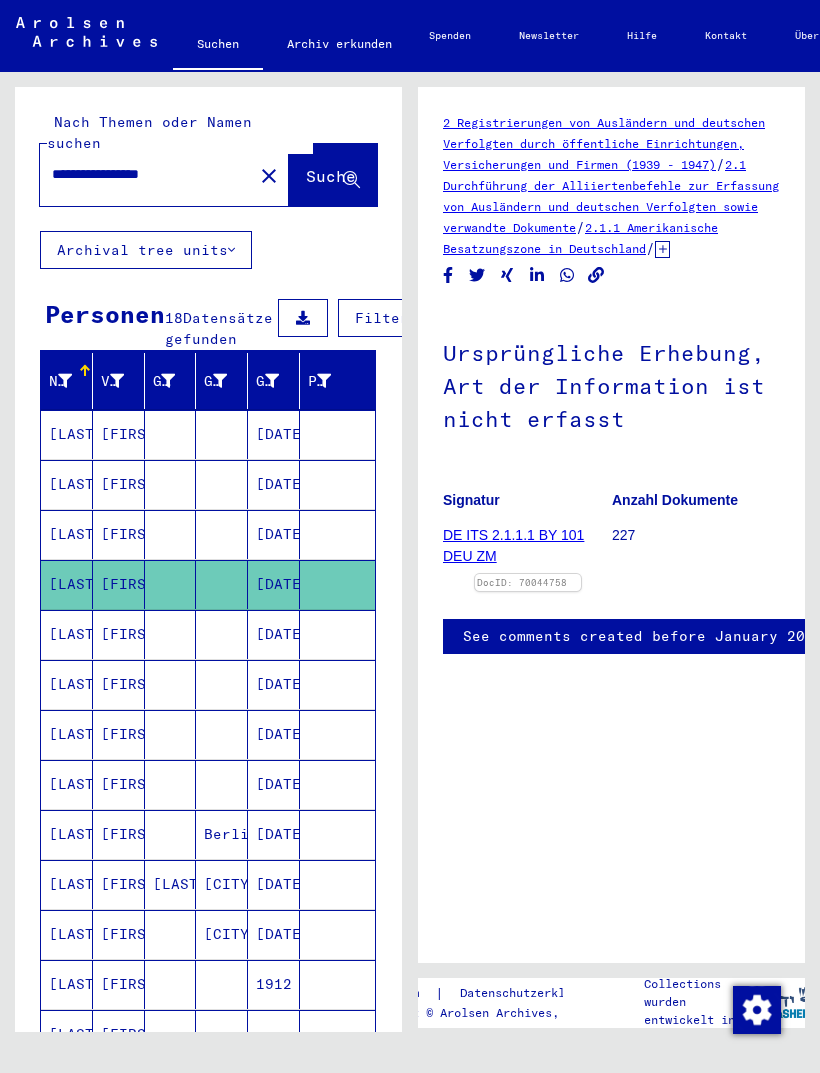 click on "[DATE]" at bounding box center [274, 434] 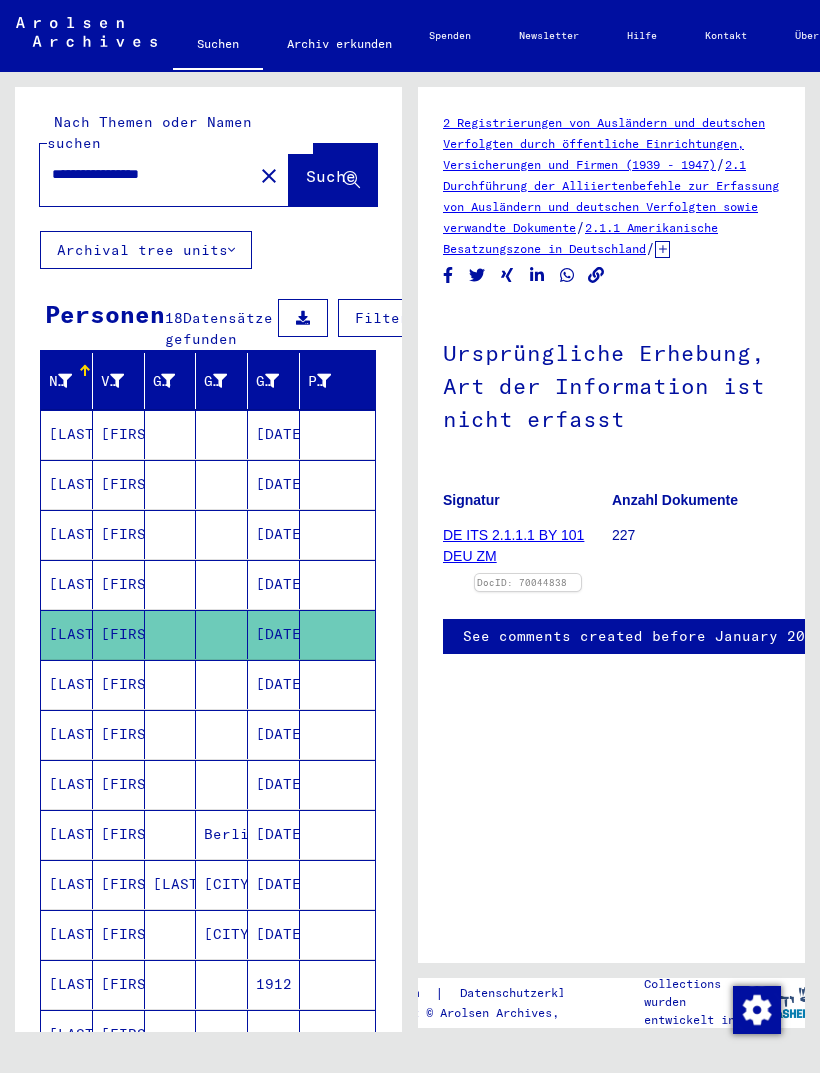 scroll, scrollTop: 0, scrollLeft: 0, axis: both 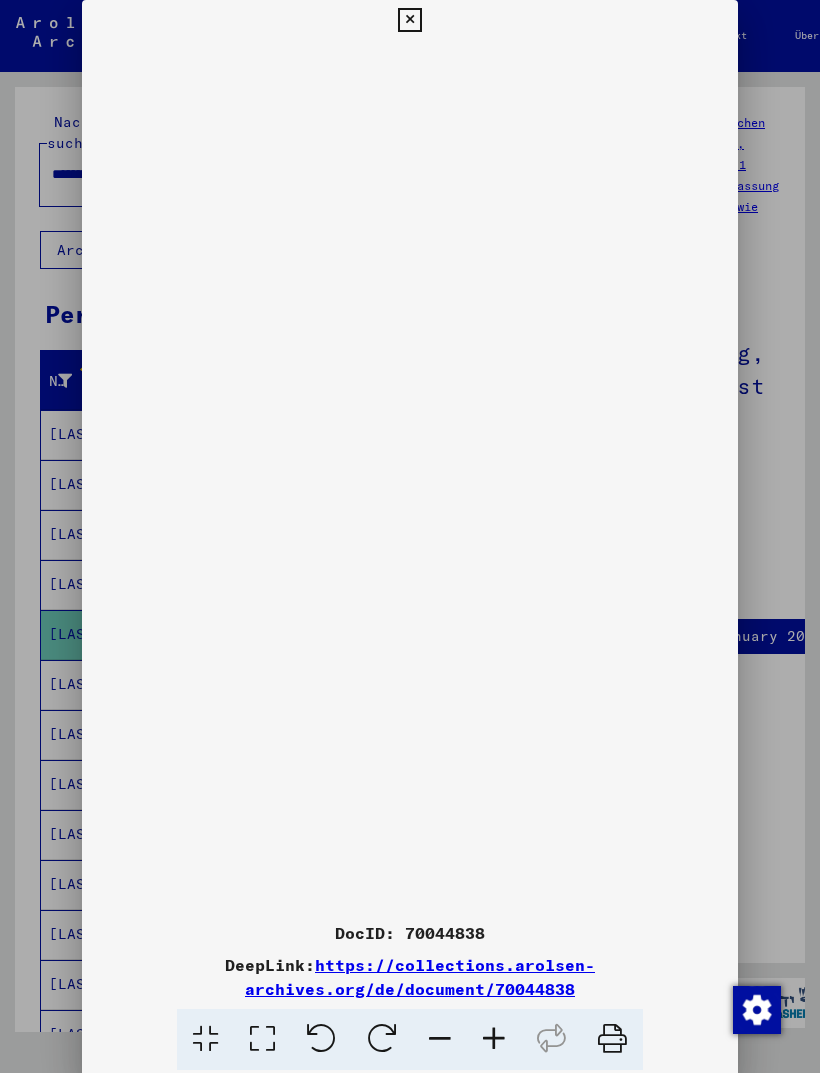 click at bounding box center [409, 20] 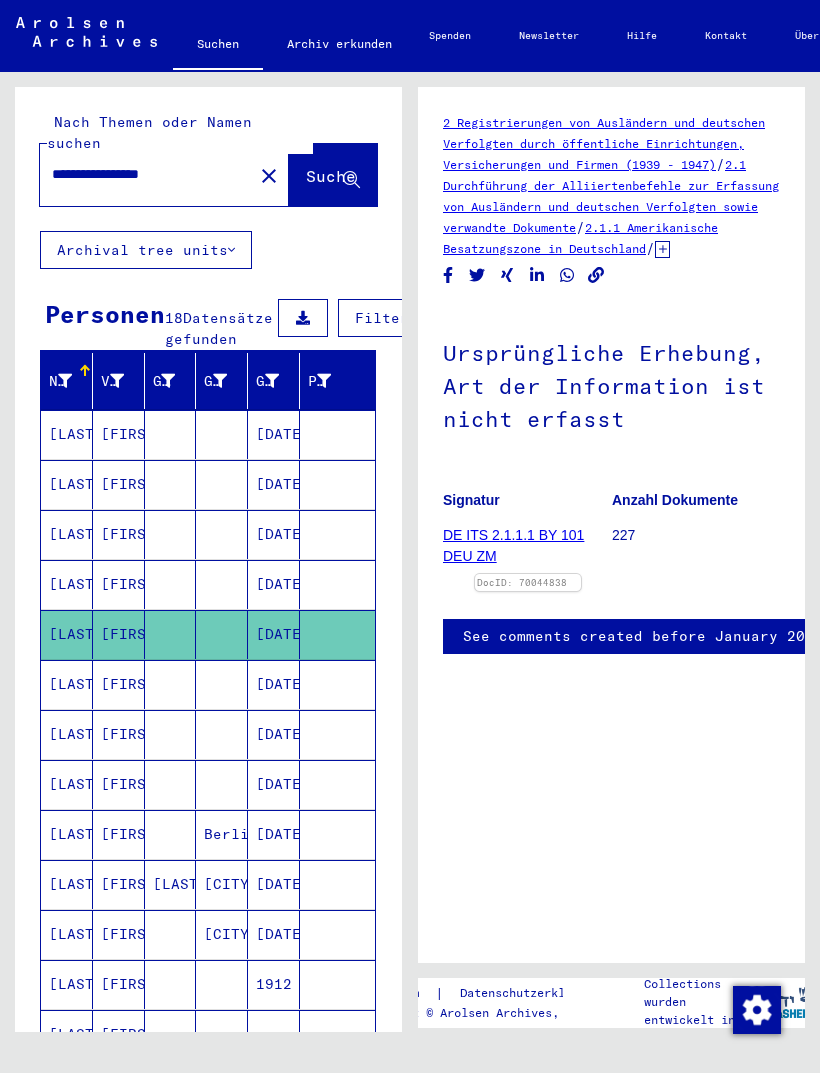 click on "[DATE]" at bounding box center [274, 434] 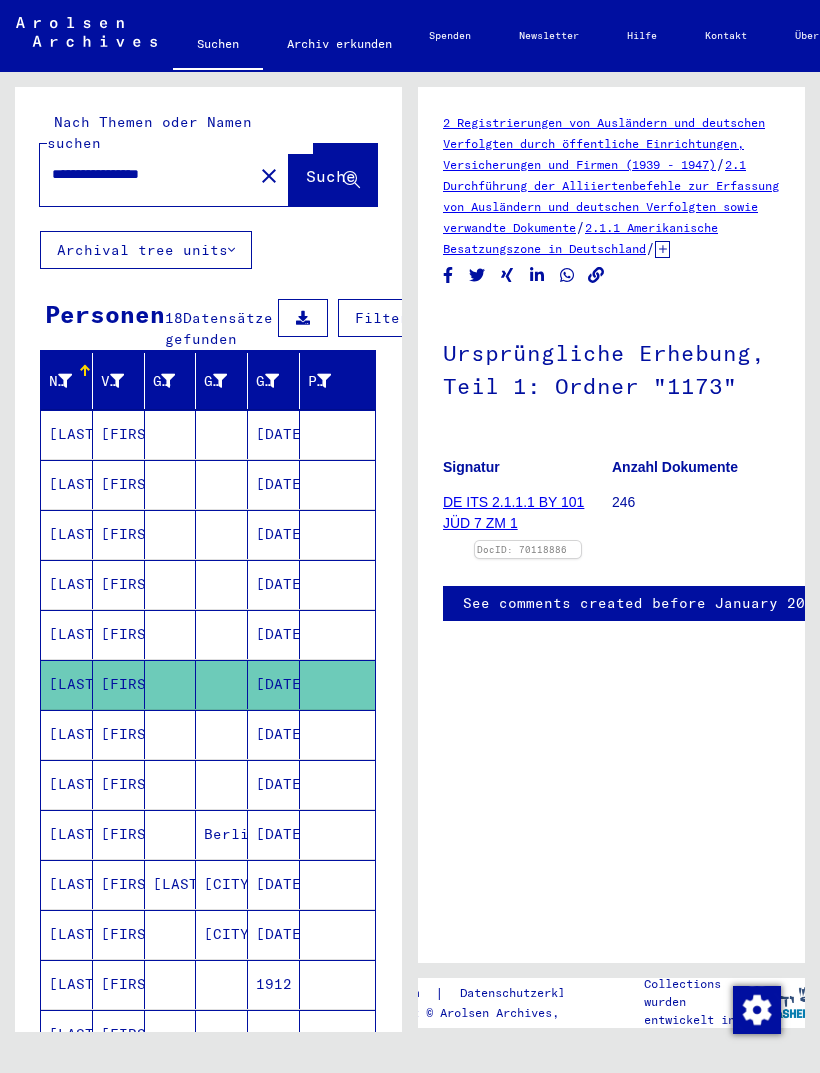 scroll, scrollTop: 0, scrollLeft: 0, axis: both 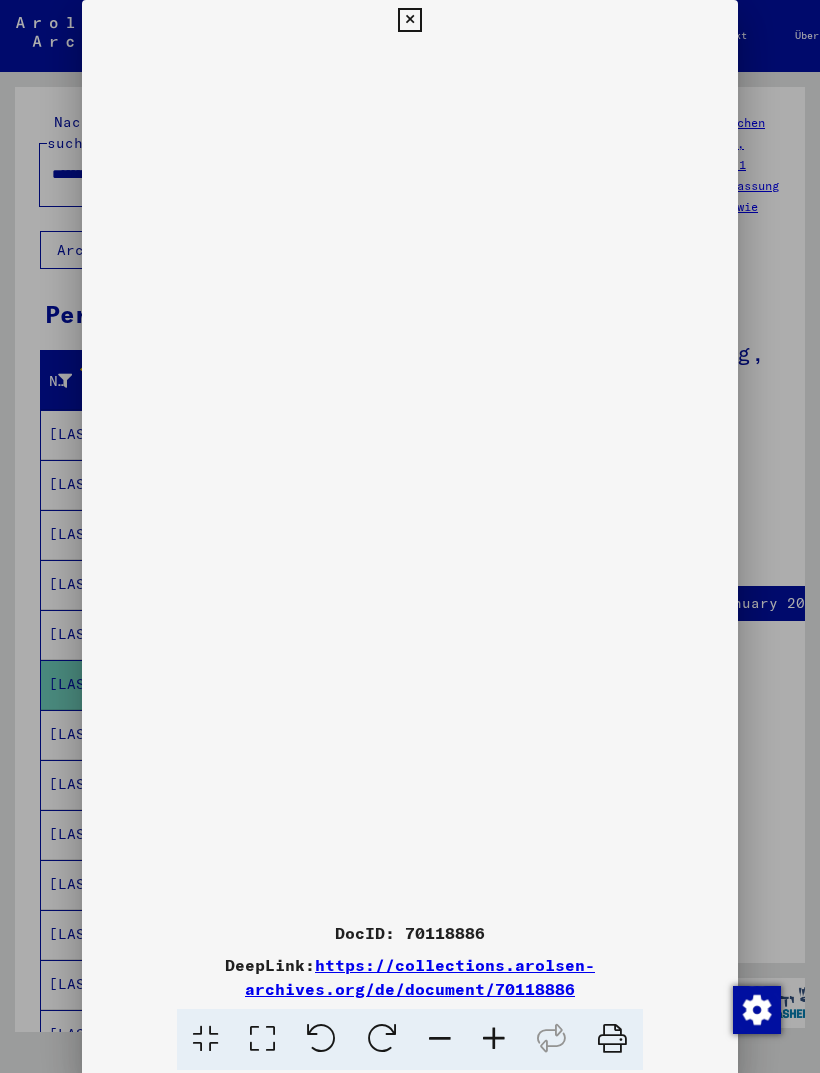click at bounding box center (409, 20) 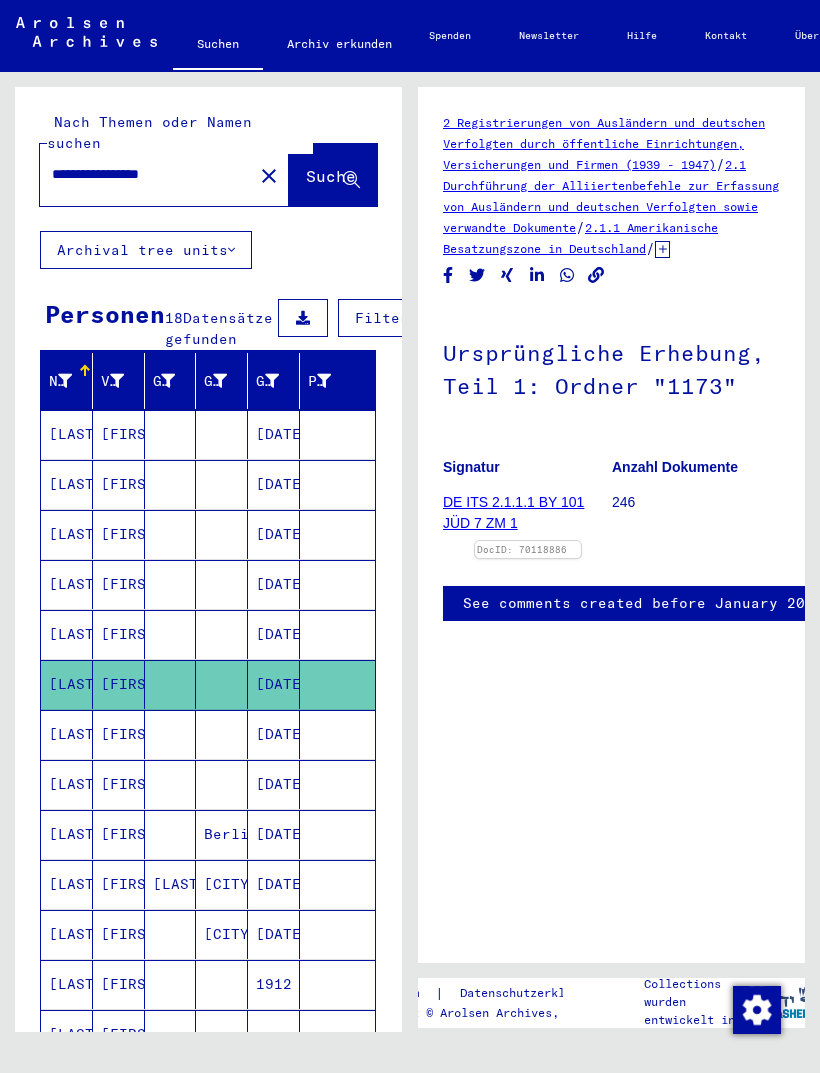 click on "[DATE]" at bounding box center (274, 434) 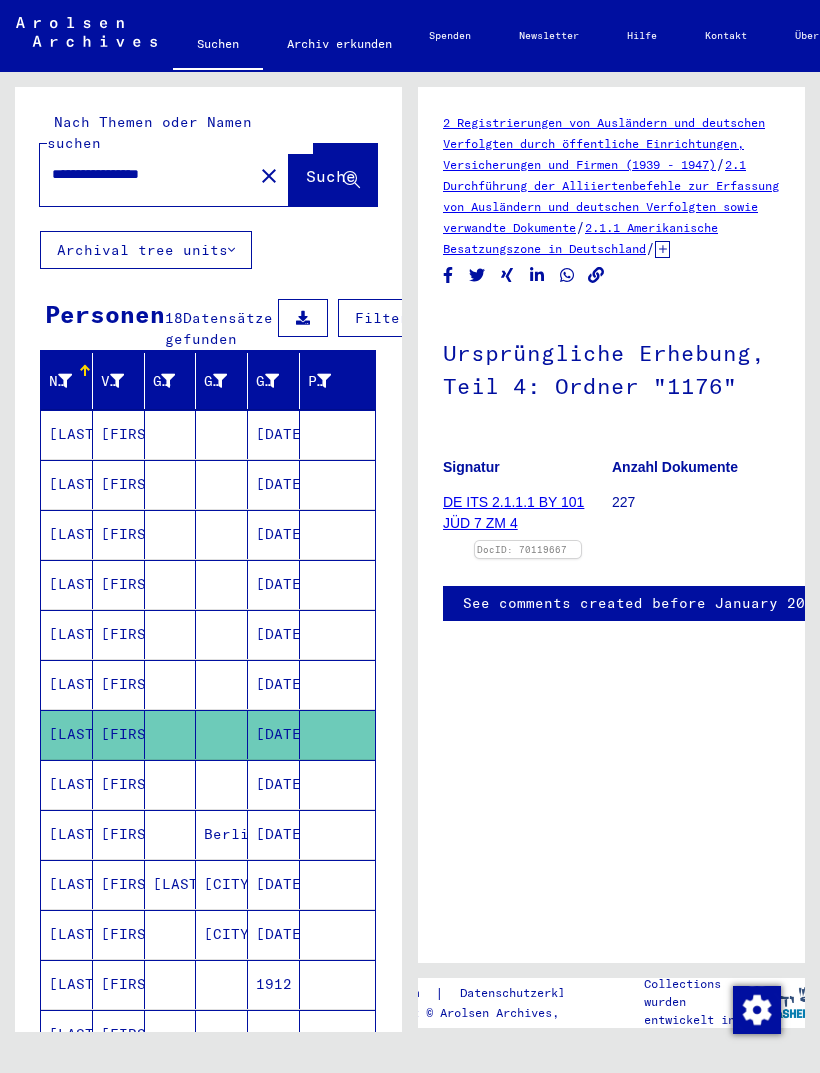 scroll, scrollTop: 0, scrollLeft: 0, axis: both 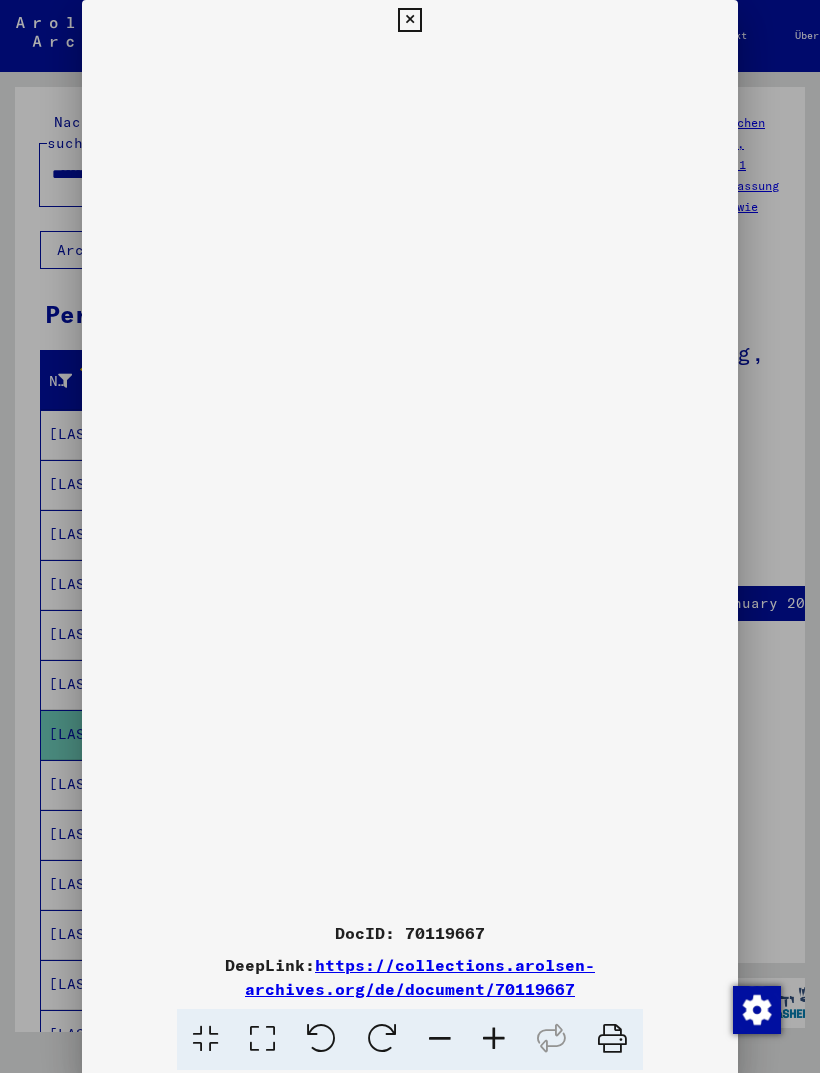 click at bounding box center [409, 20] 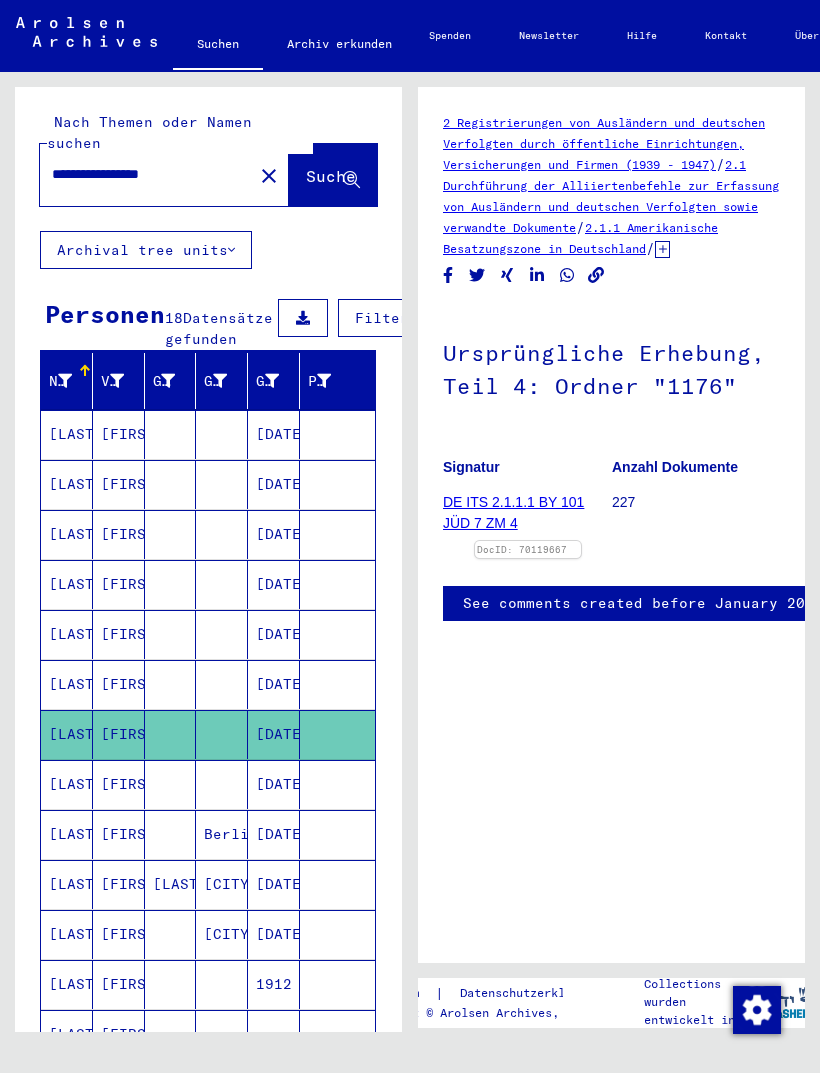 click on "[DATE]" at bounding box center [274, 434] 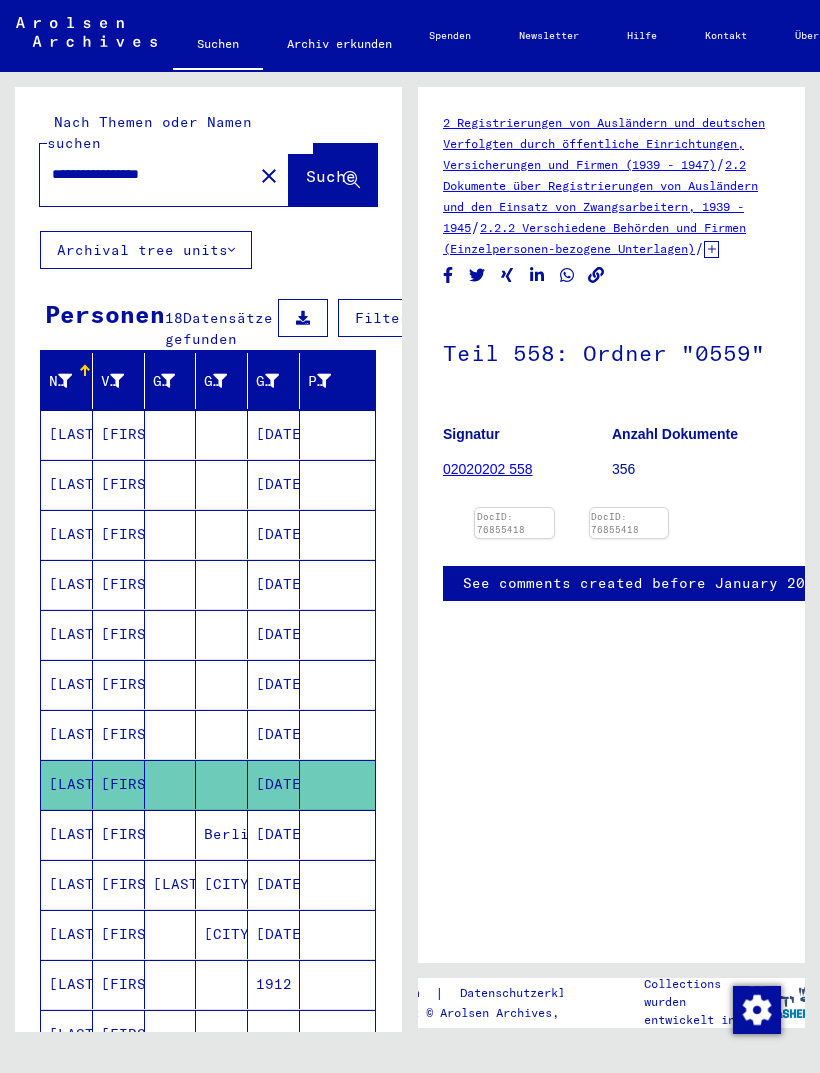 scroll, scrollTop: 0, scrollLeft: 0, axis: both 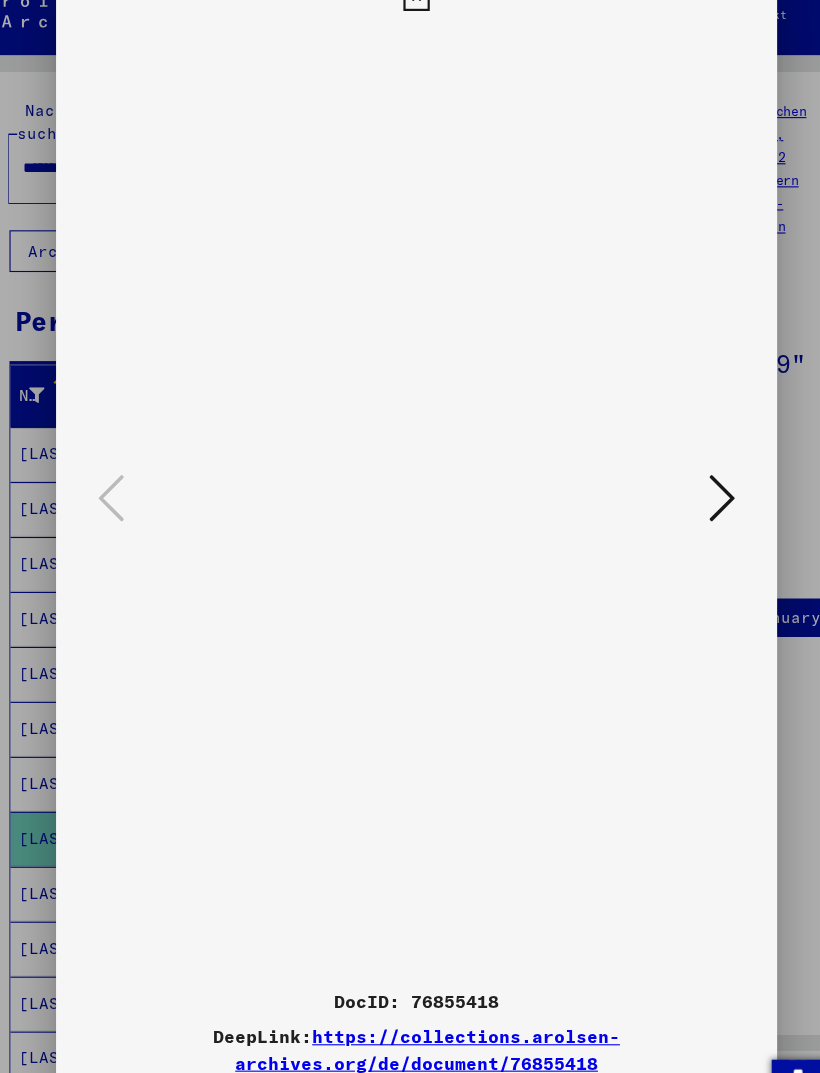 click at bounding box center (688, 475) 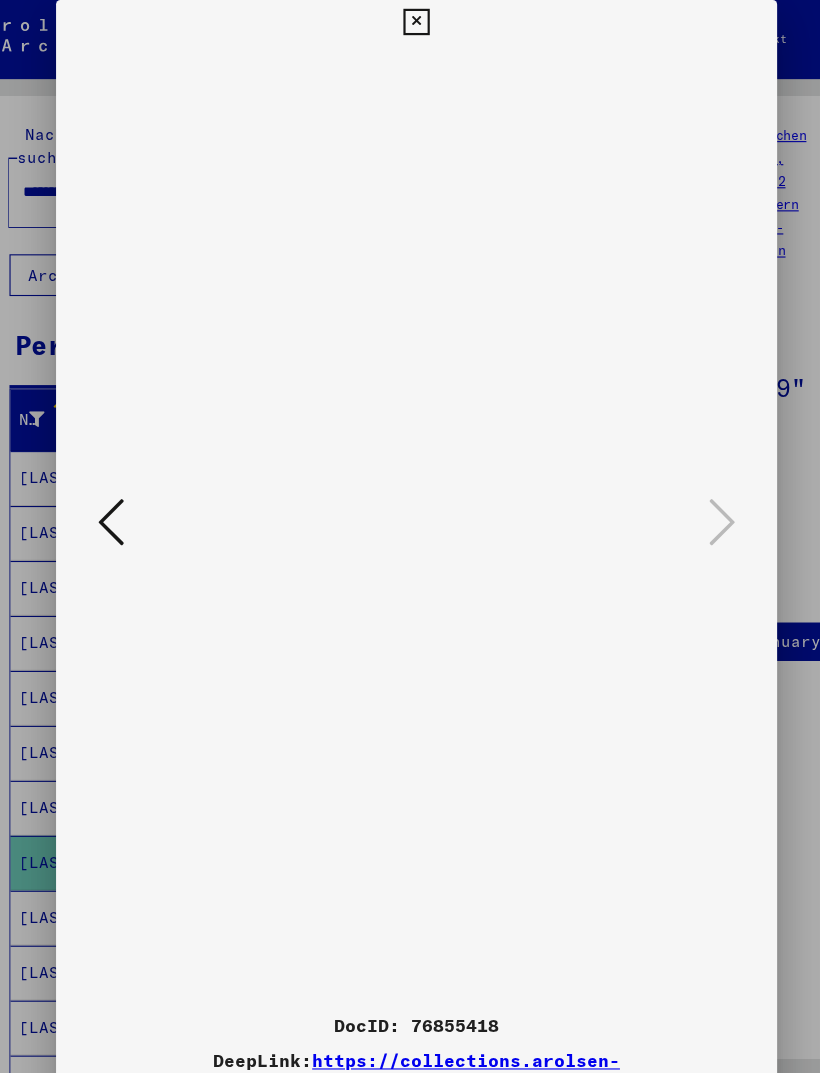 click at bounding box center [409, 20] 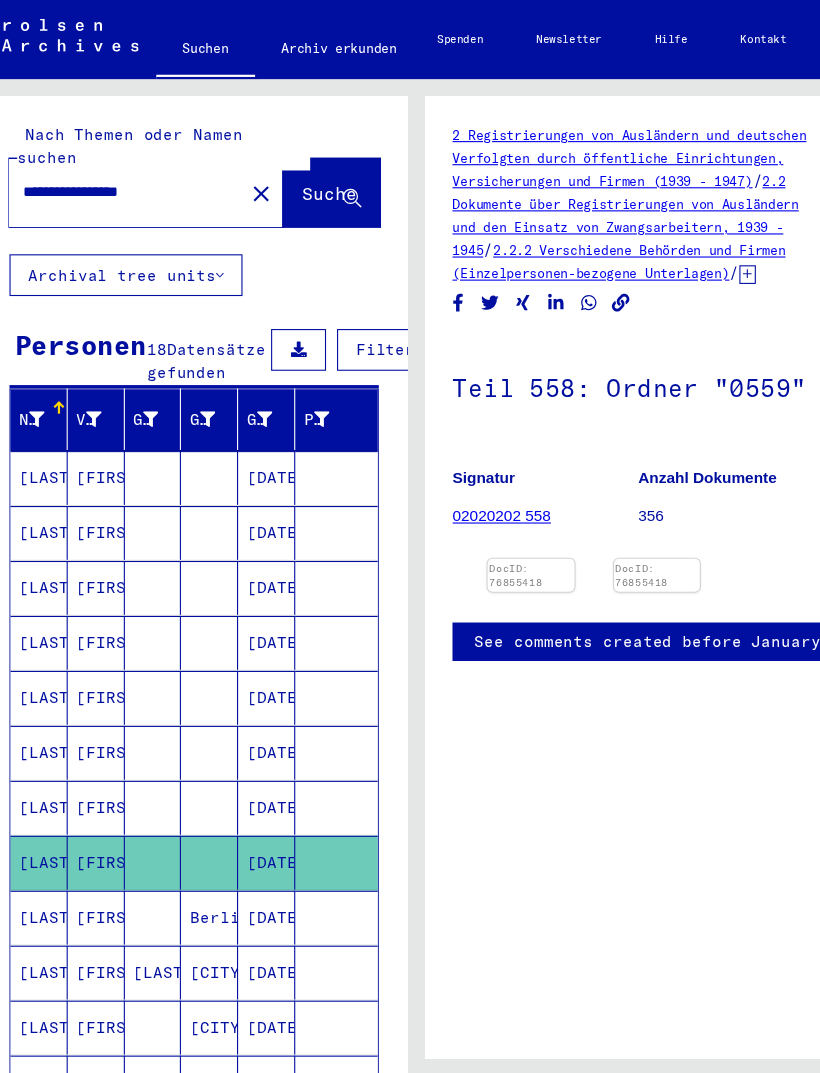 click on "Berlin" at bounding box center (222, 434) 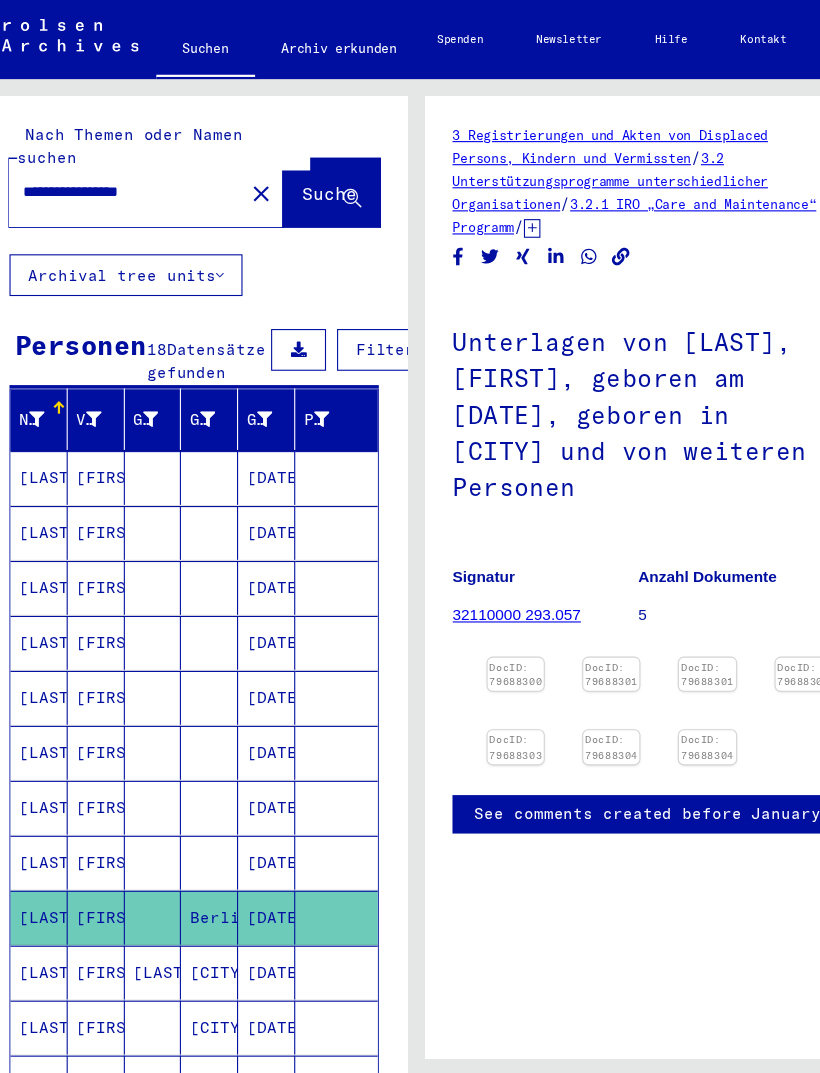 scroll, scrollTop: 0, scrollLeft: 0, axis: both 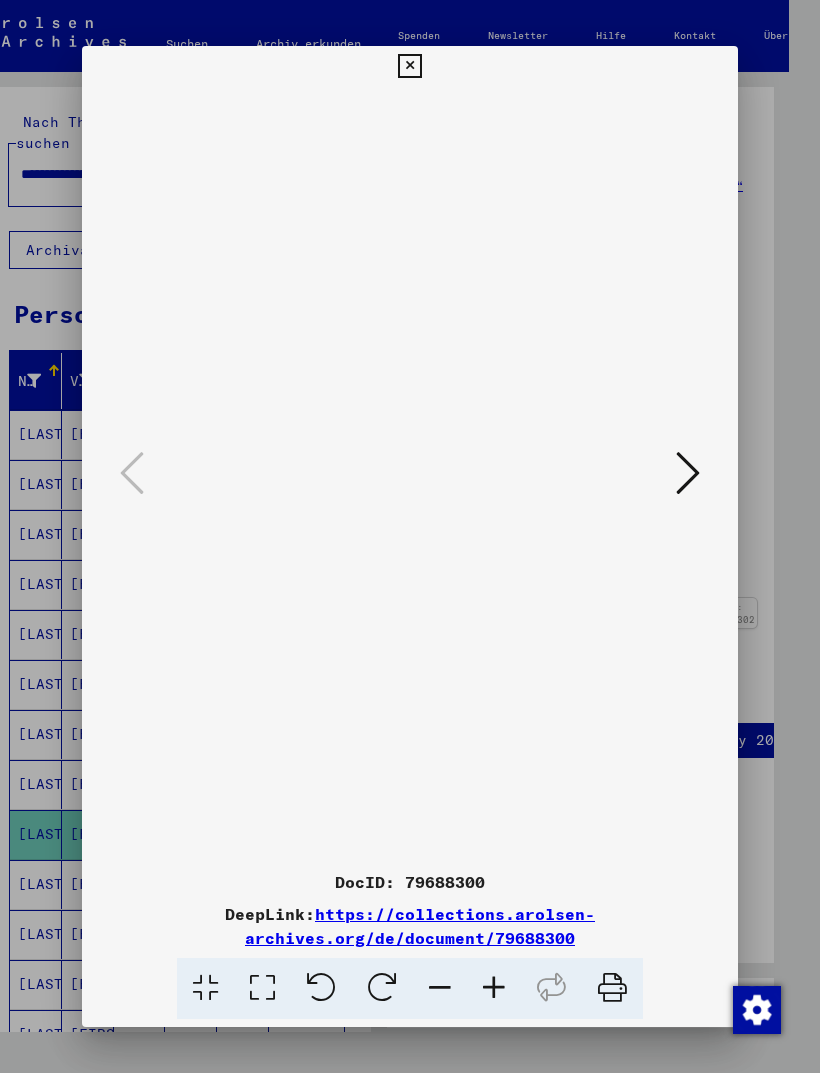 click at bounding box center (688, 473) 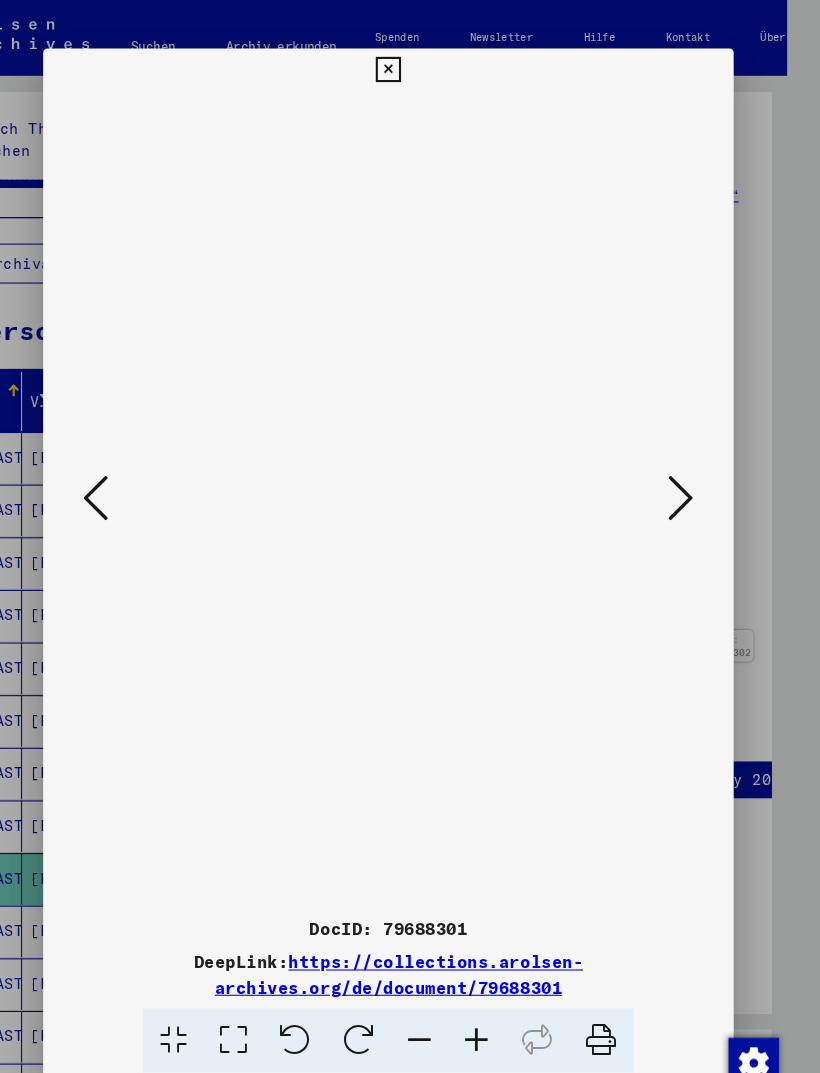 click at bounding box center (688, 473) 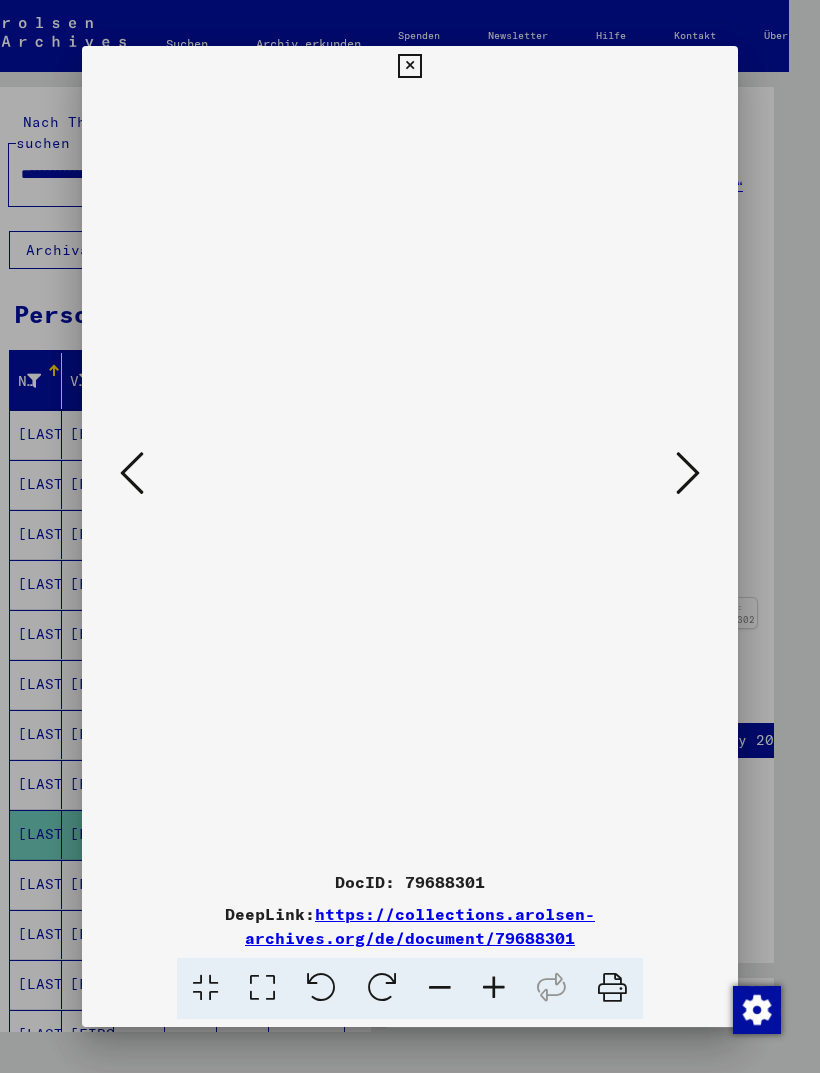 click at bounding box center [688, 473] 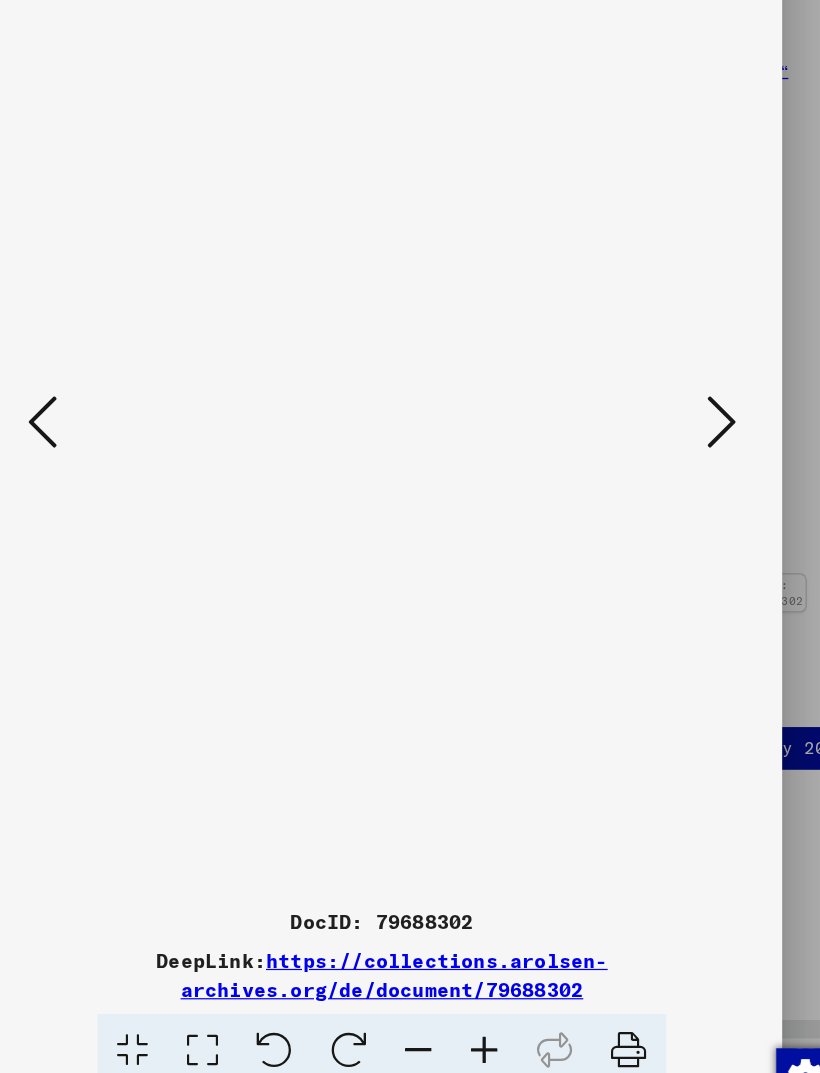 click at bounding box center [688, 473] 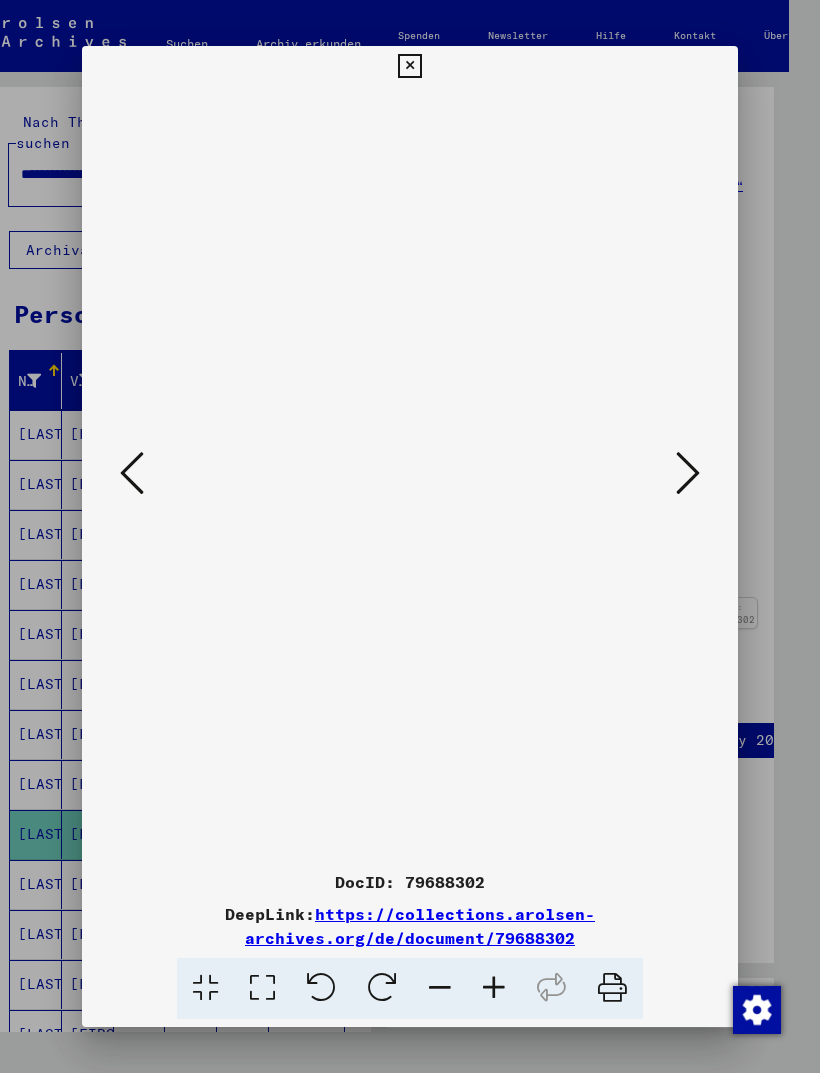 click at bounding box center [688, 473] 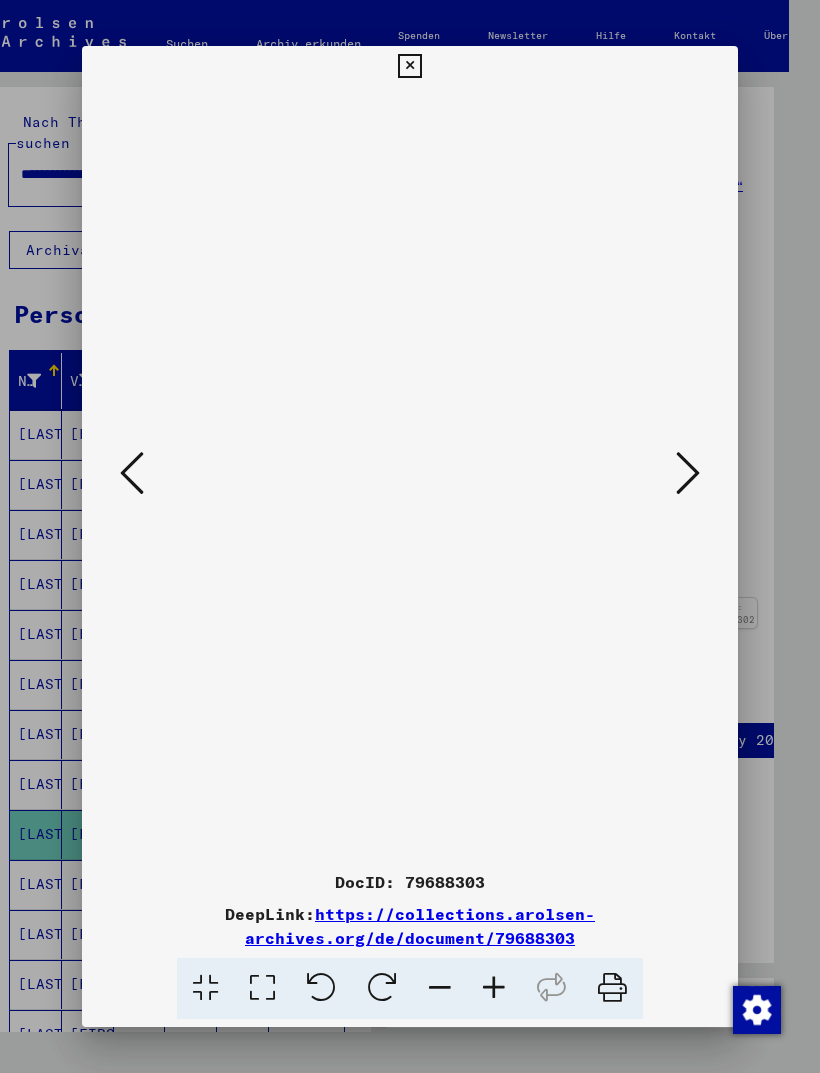 click at bounding box center [688, 473] 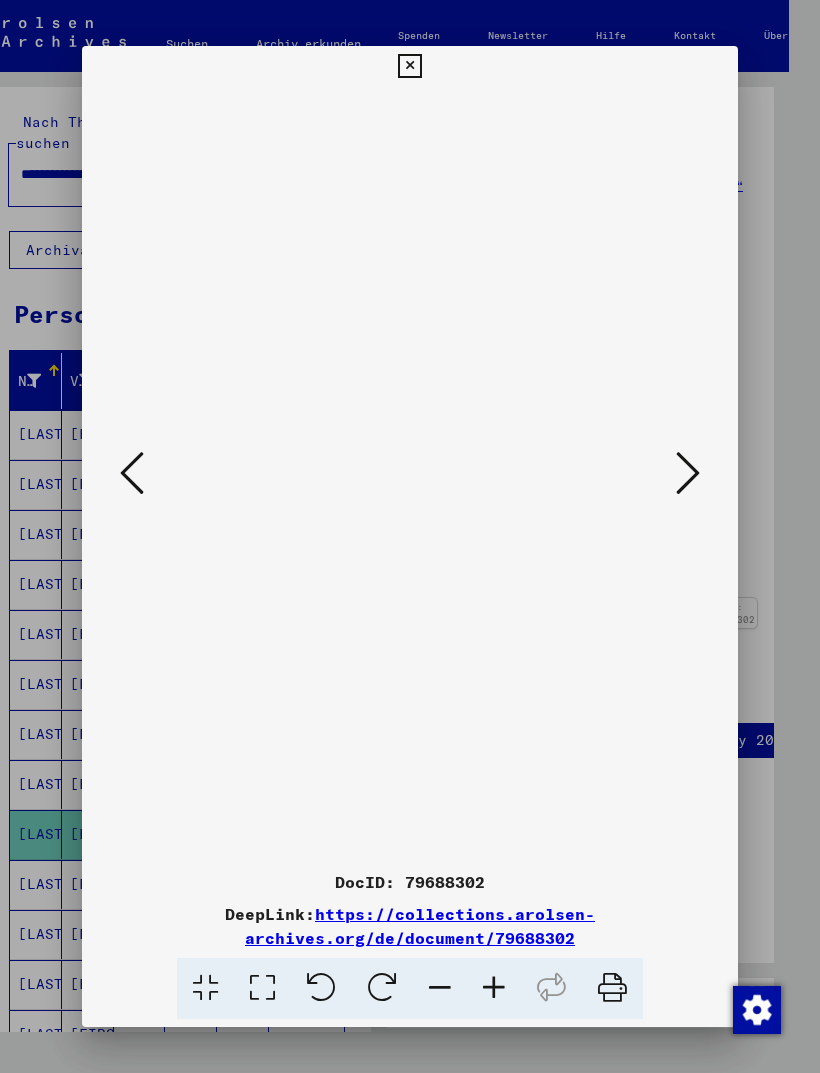 click at bounding box center [132, 473] 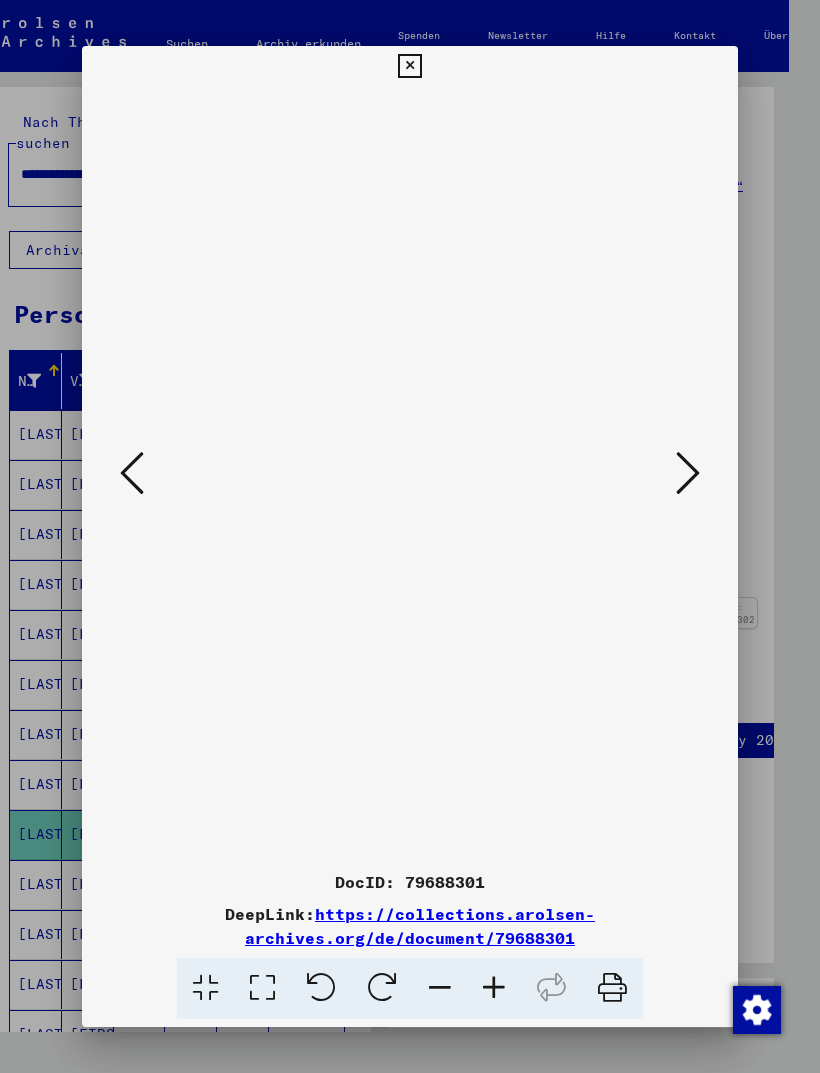 click at bounding box center (132, 473) 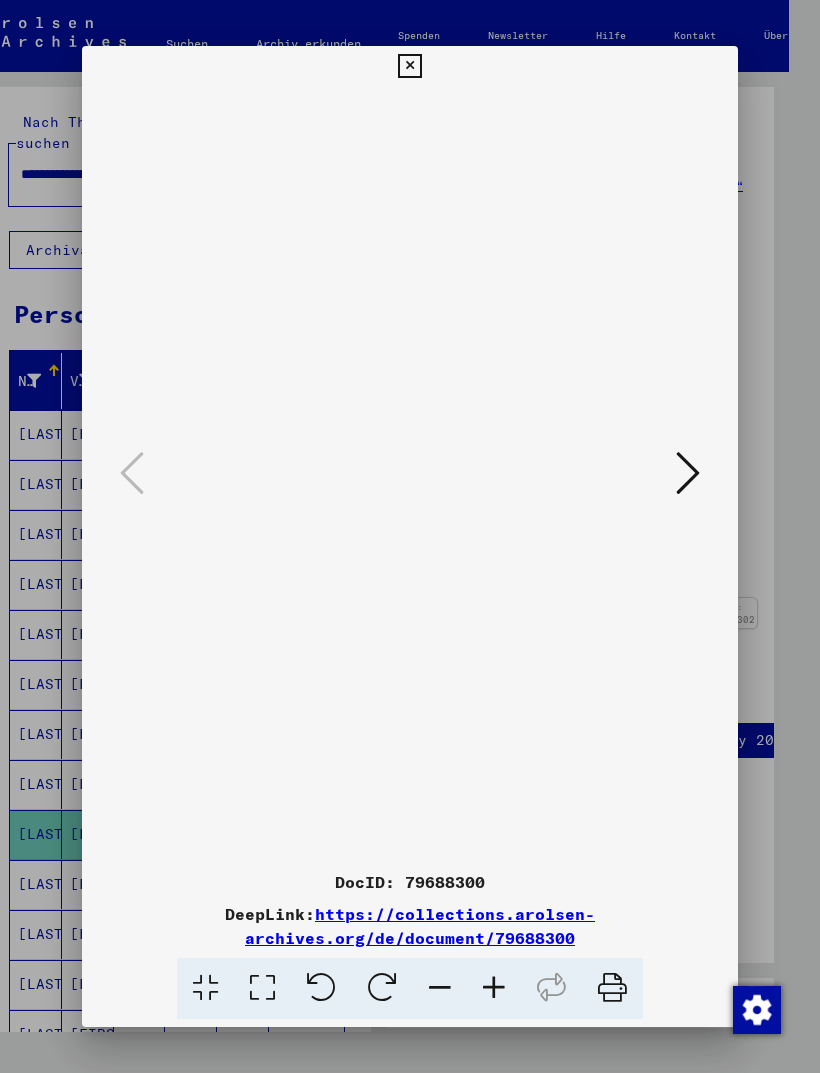 click at bounding box center (688, 474) 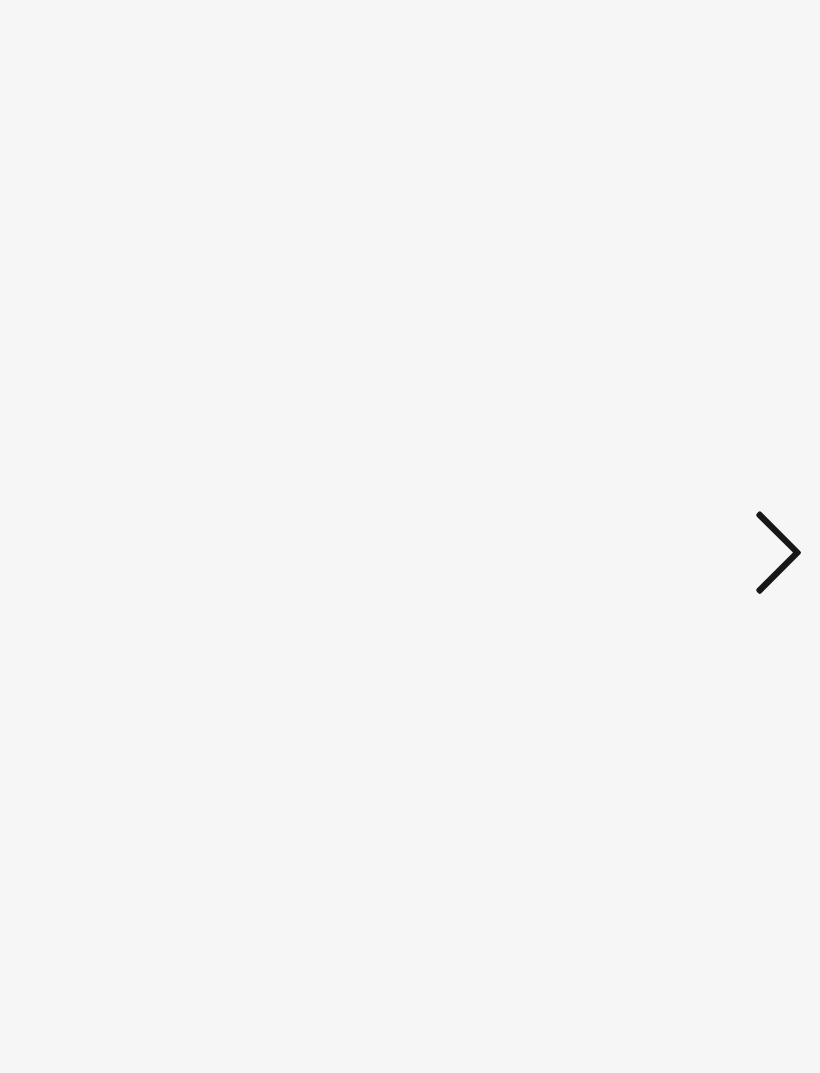 click at bounding box center [688, 473] 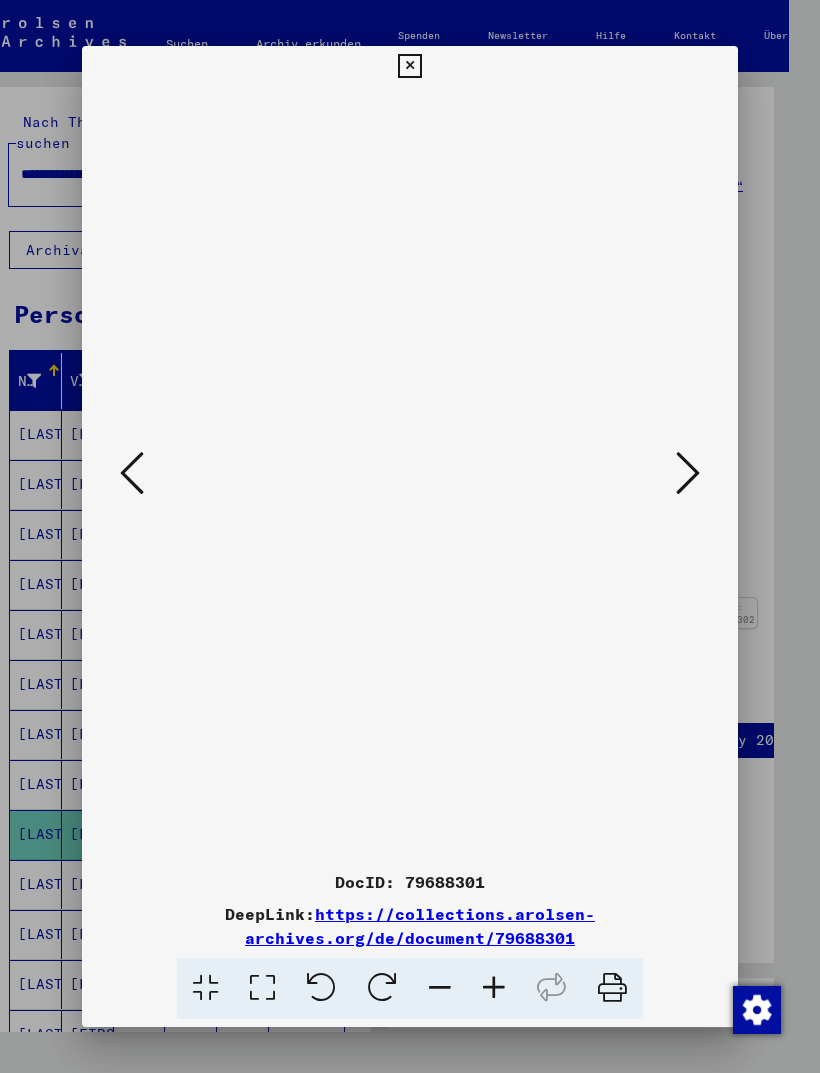 click at bounding box center [409, 66] 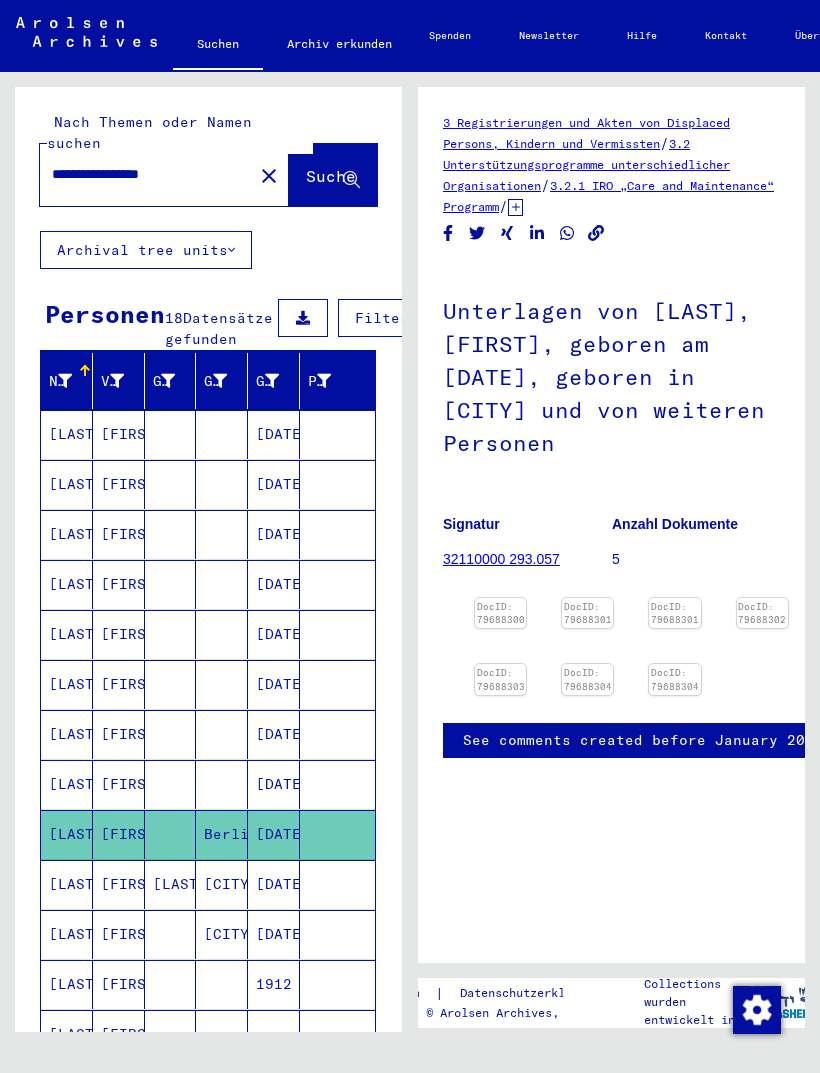 scroll, scrollTop: 0, scrollLeft: 0, axis: both 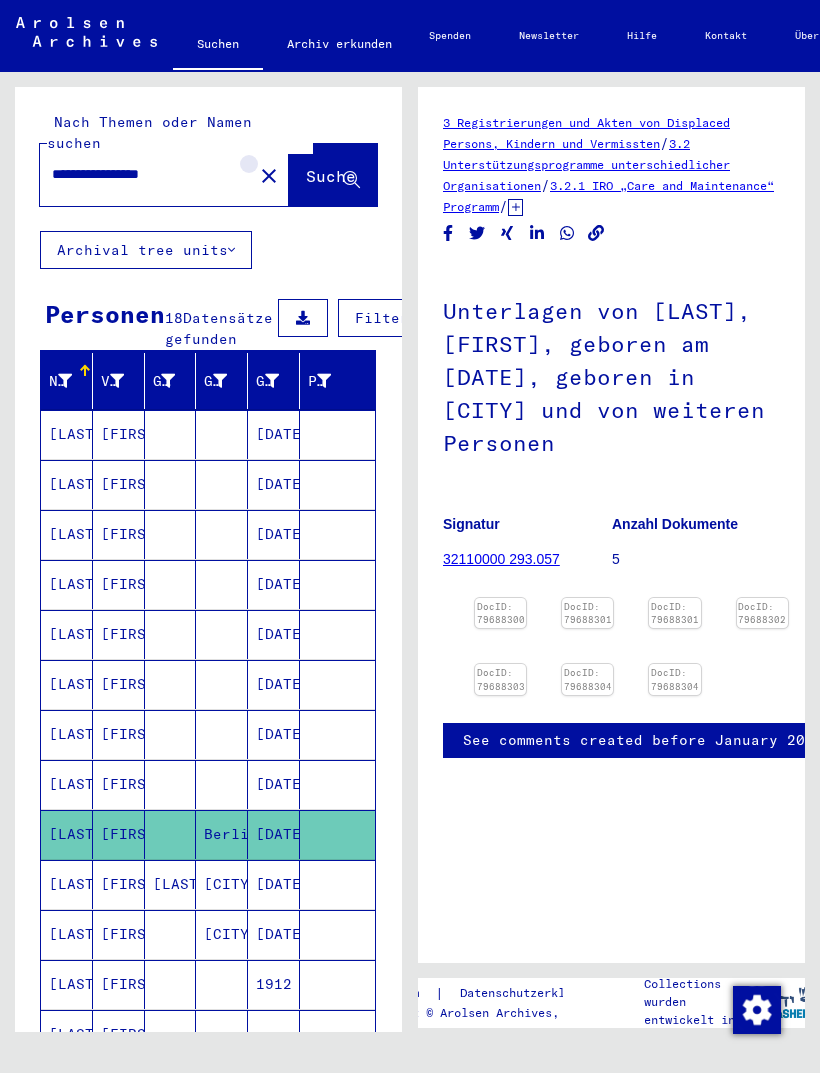 click on "close" at bounding box center (269, 176) 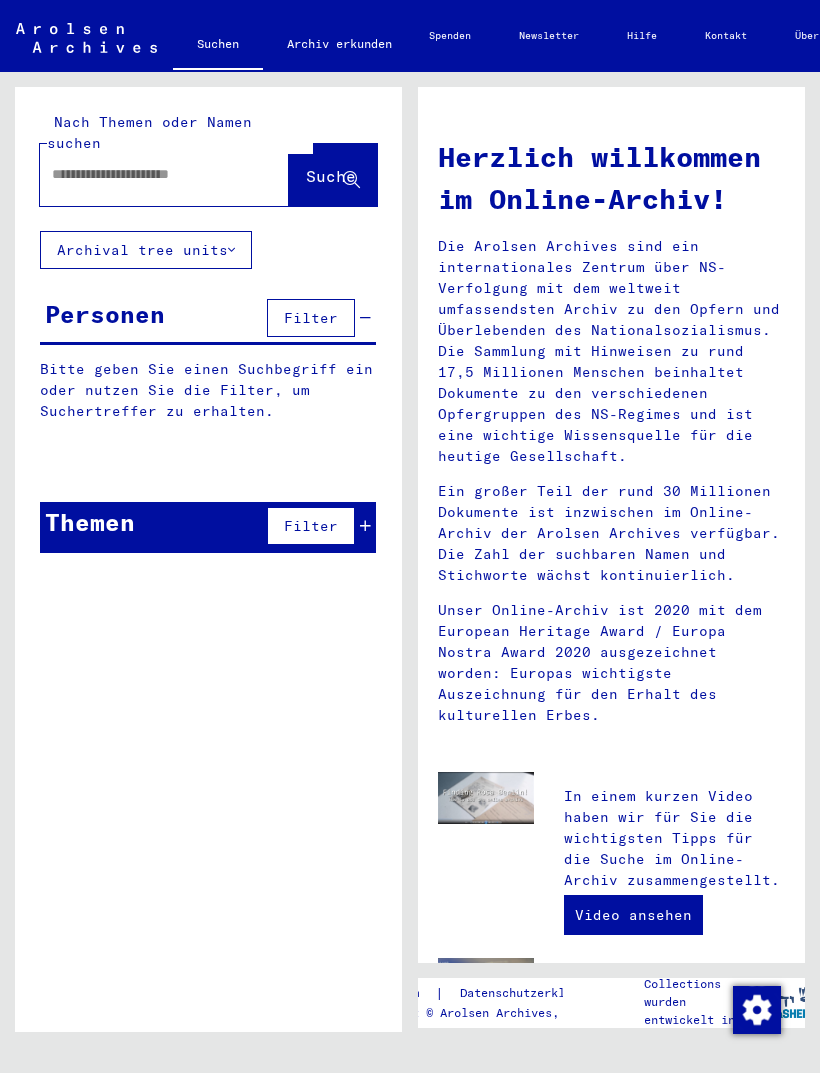 click at bounding box center (140, 174) 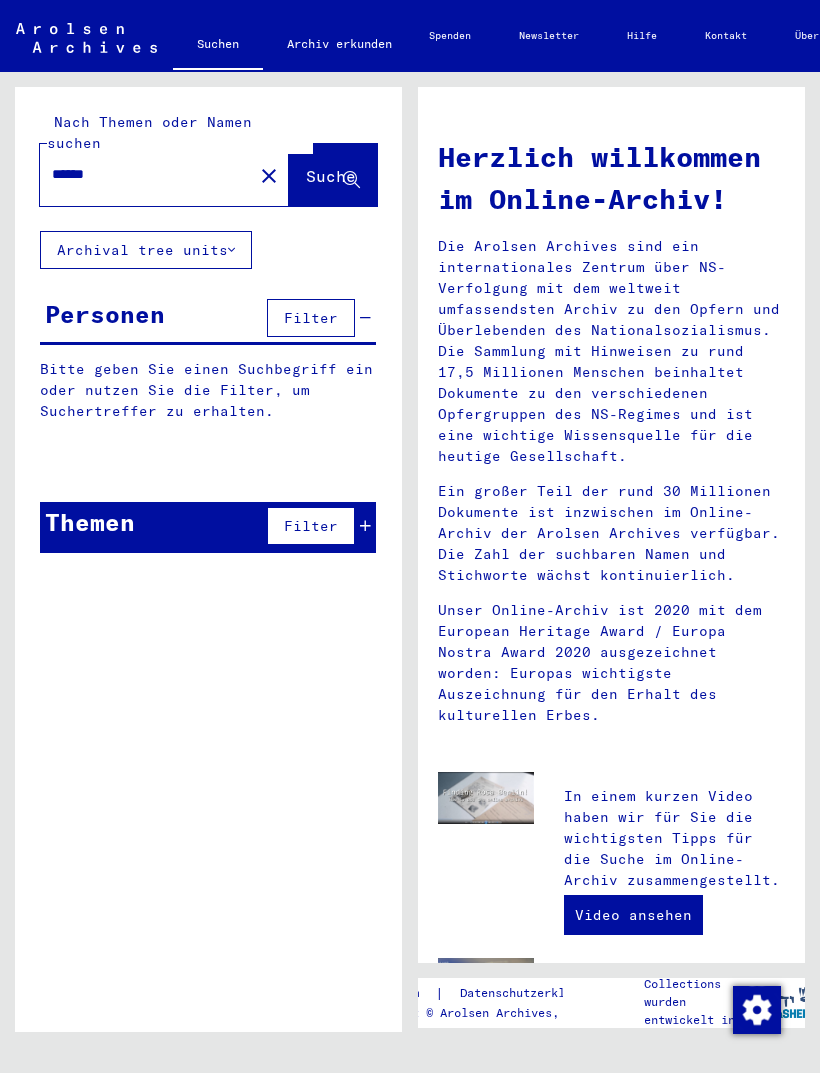 click on "*****" at bounding box center [140, 174] 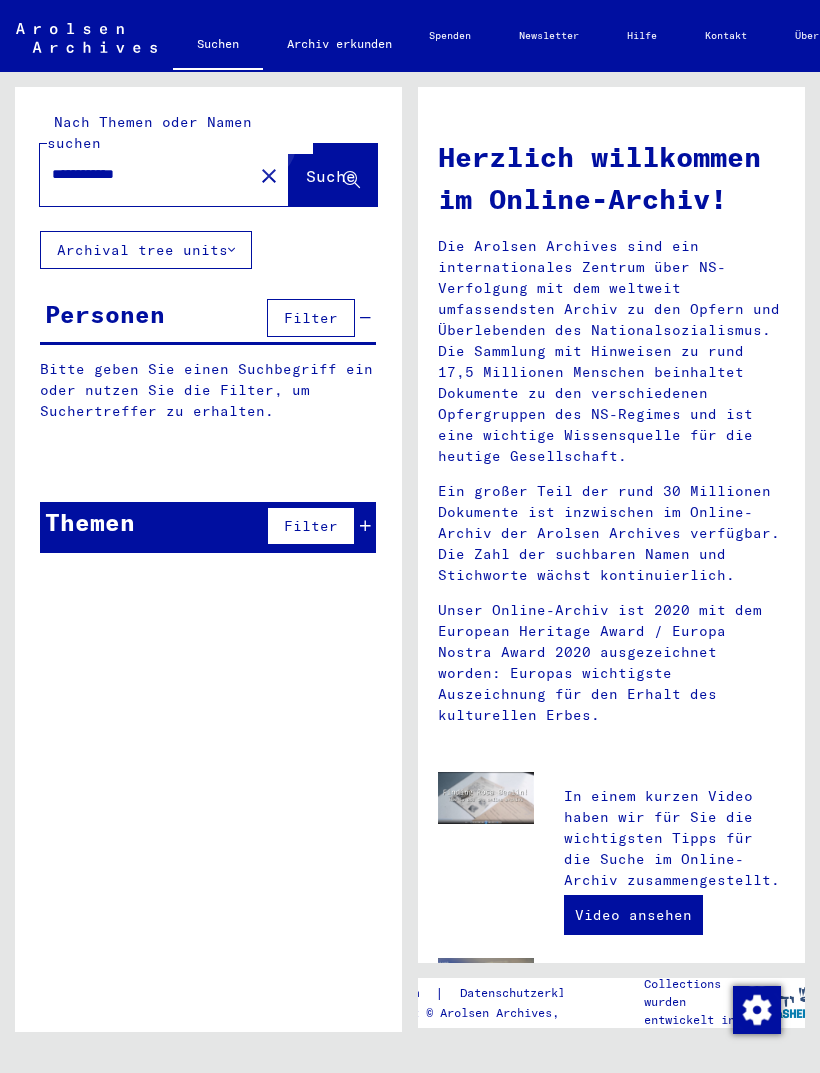 type on "**********" 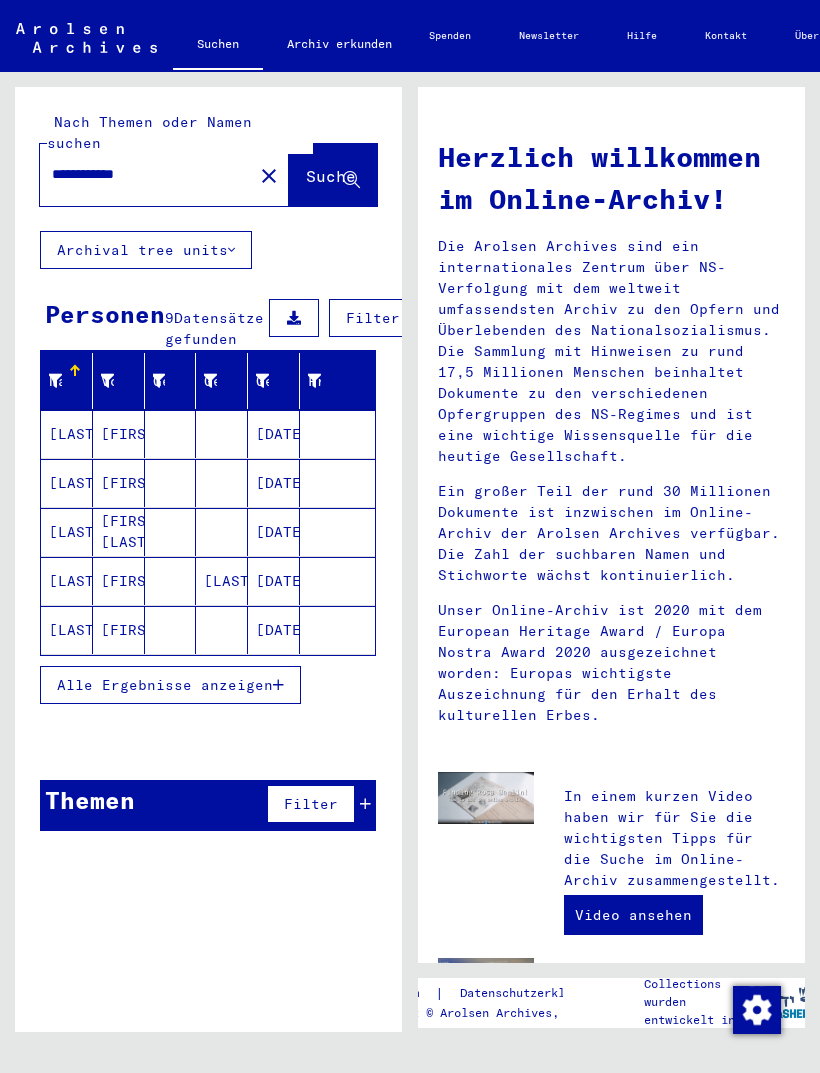 click on "[LAST]" at bounding box center (67, 434) 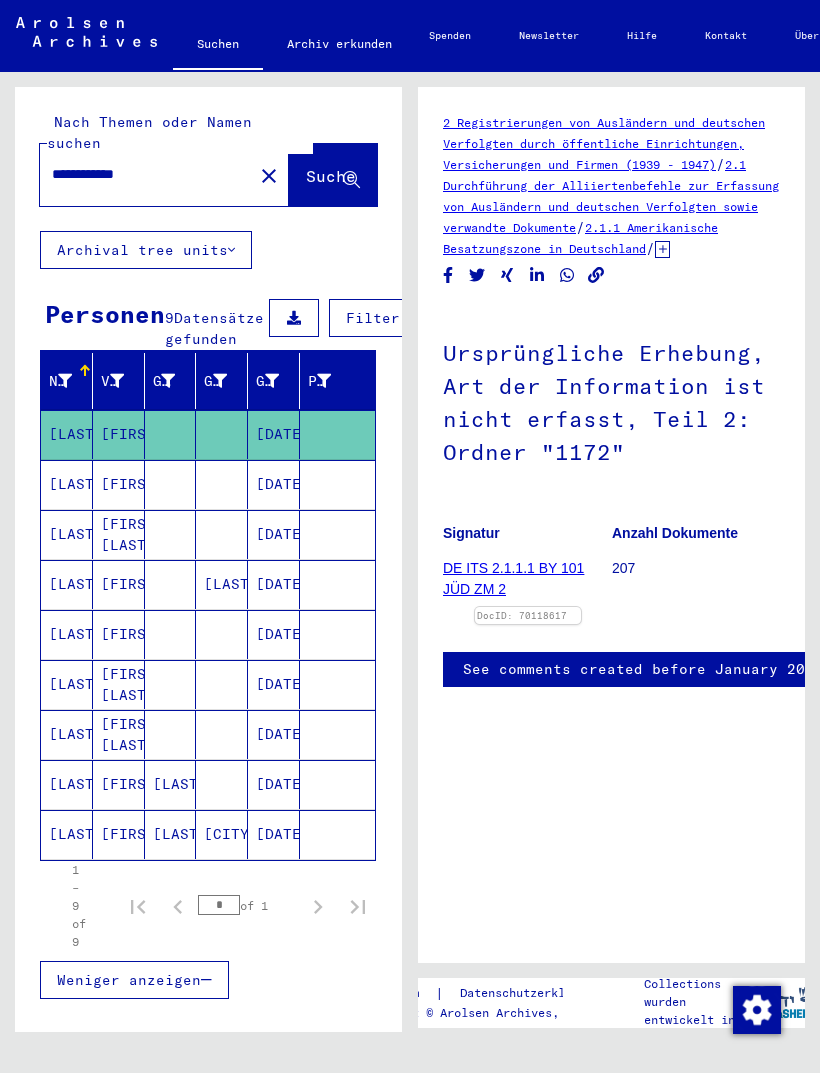 scroll, scrollTop: 0, scrollLeft: 0, axis: both 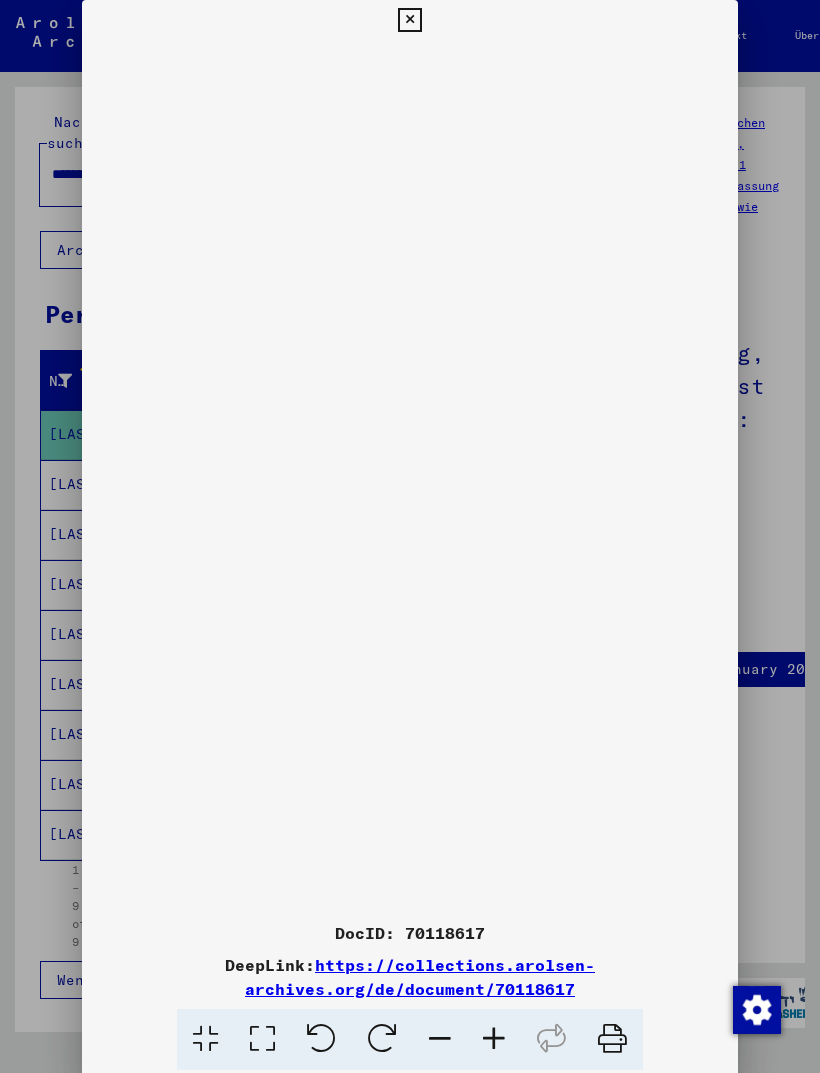 click at bounding box center [409, 20] 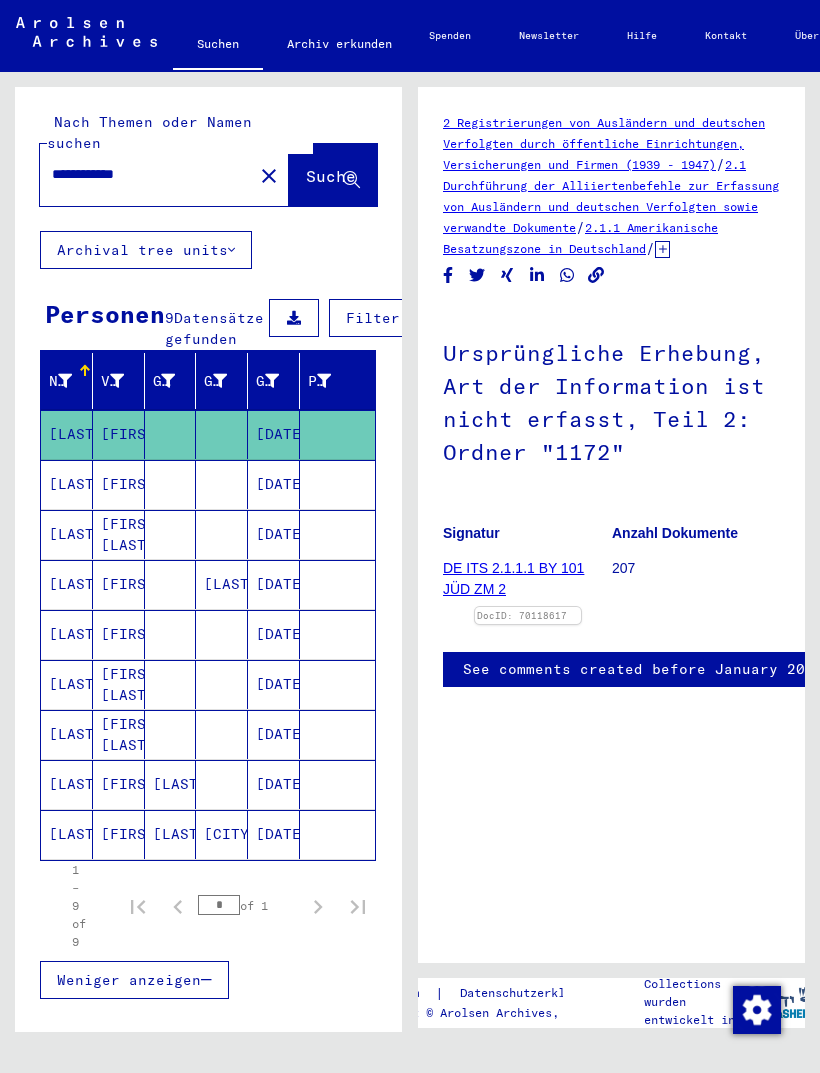 click on "[DATE]" at bounding box center [274, 434] 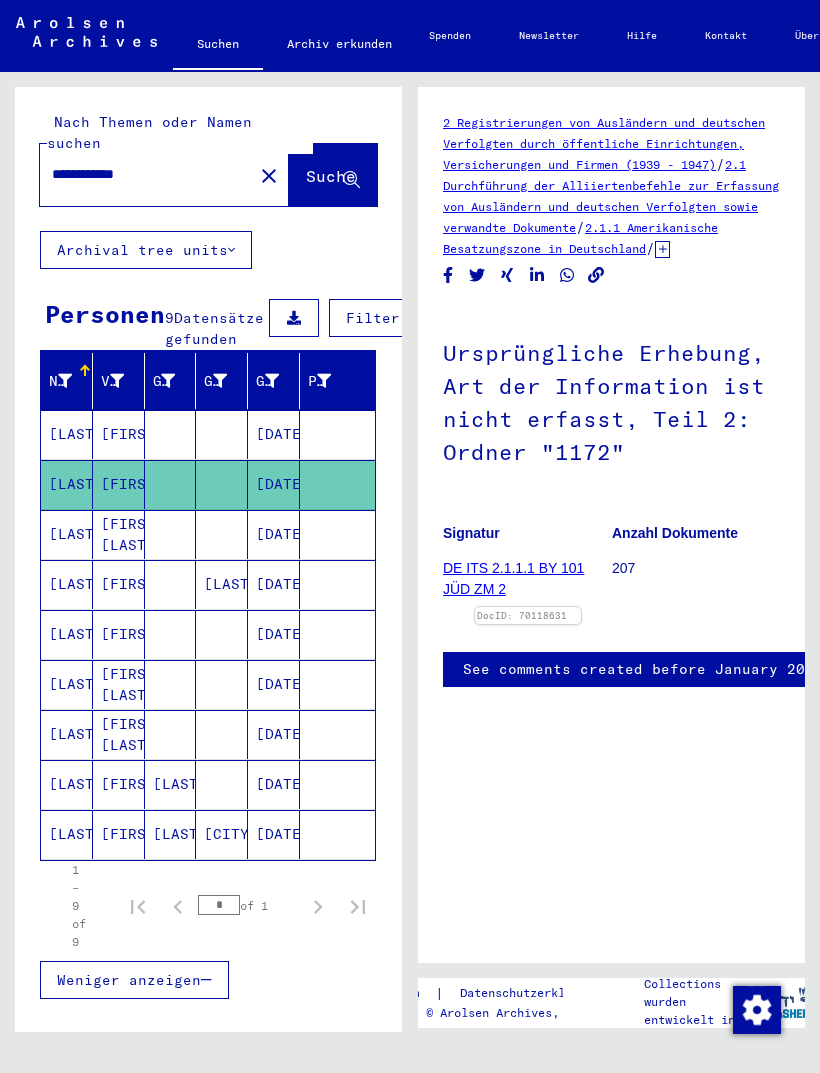 scroll, scrollTop: 0, scrollLeft: 0, axis: both 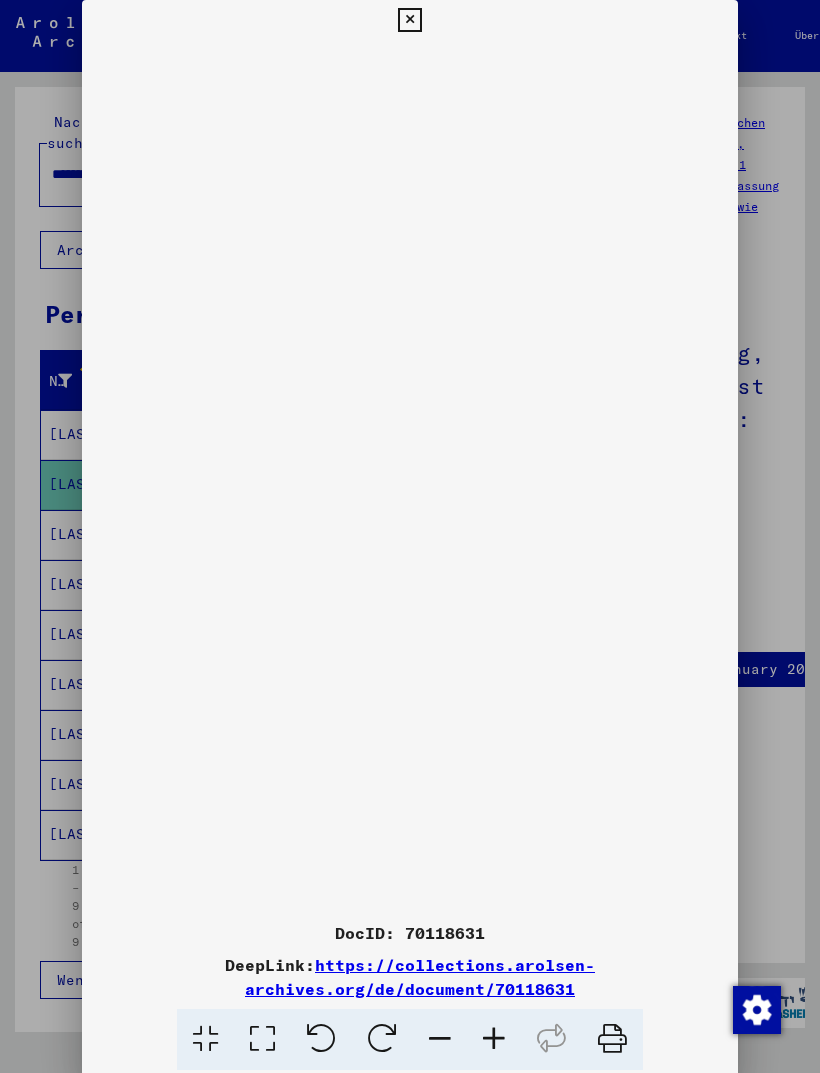 click at bounding box center [409, 20] 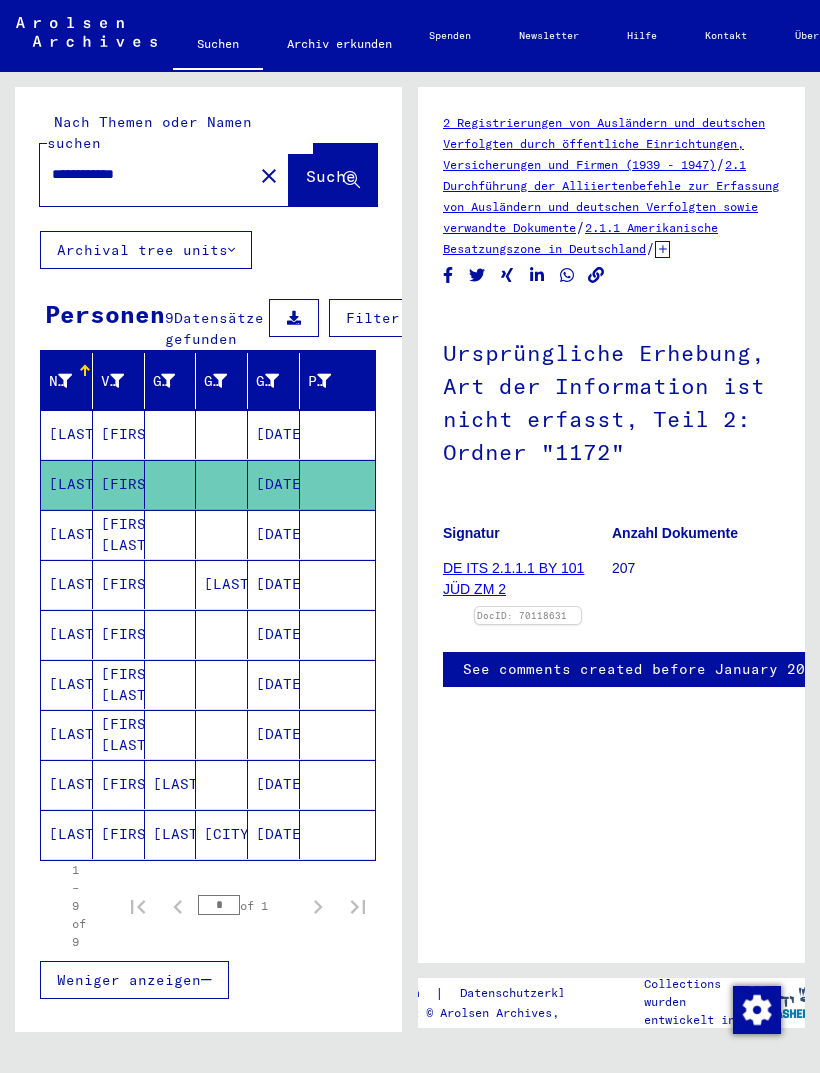 click on "[DATE]" at bounding box center [274, 434] 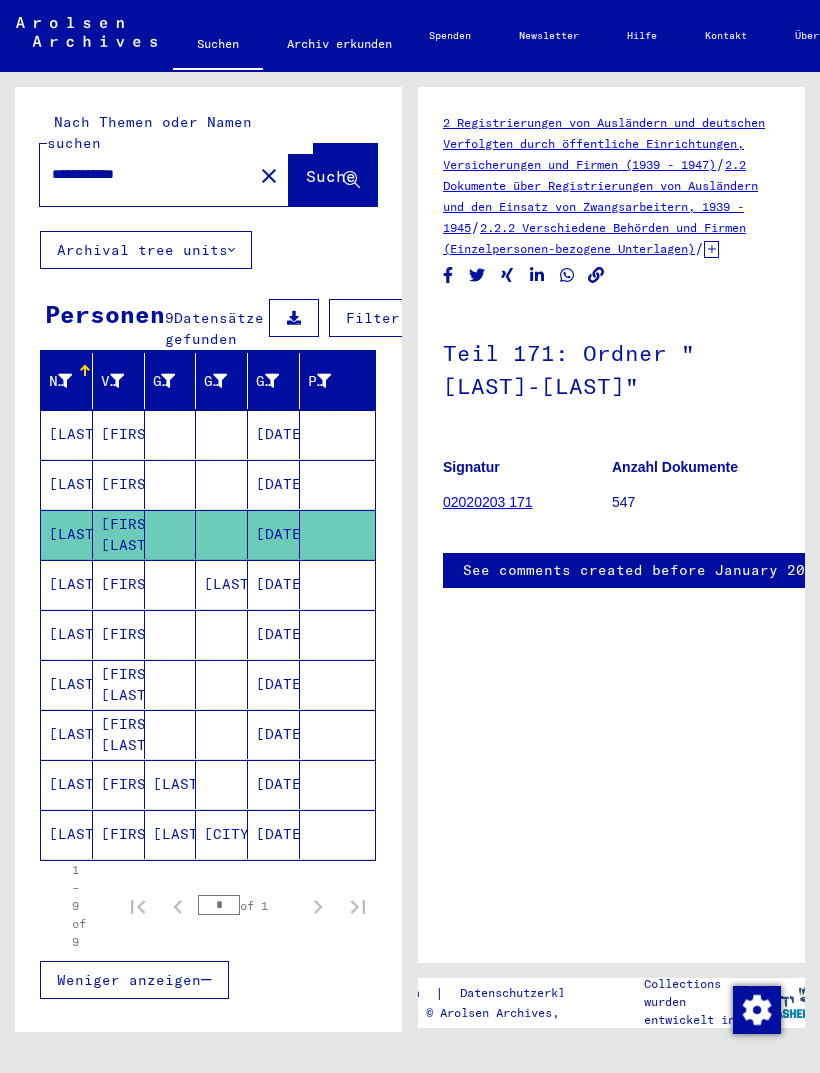 scroll, scrollTop: 0, scrollLeft: 0, axis: both 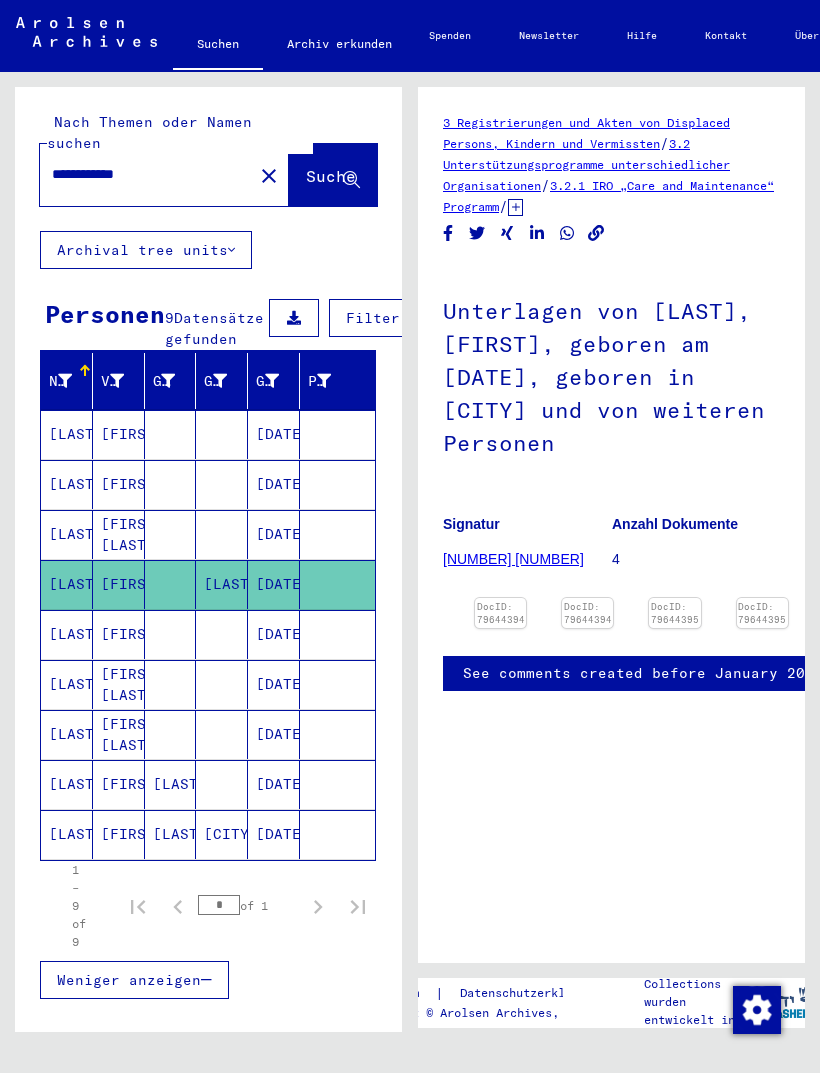 click at bounding box center (500, 598) 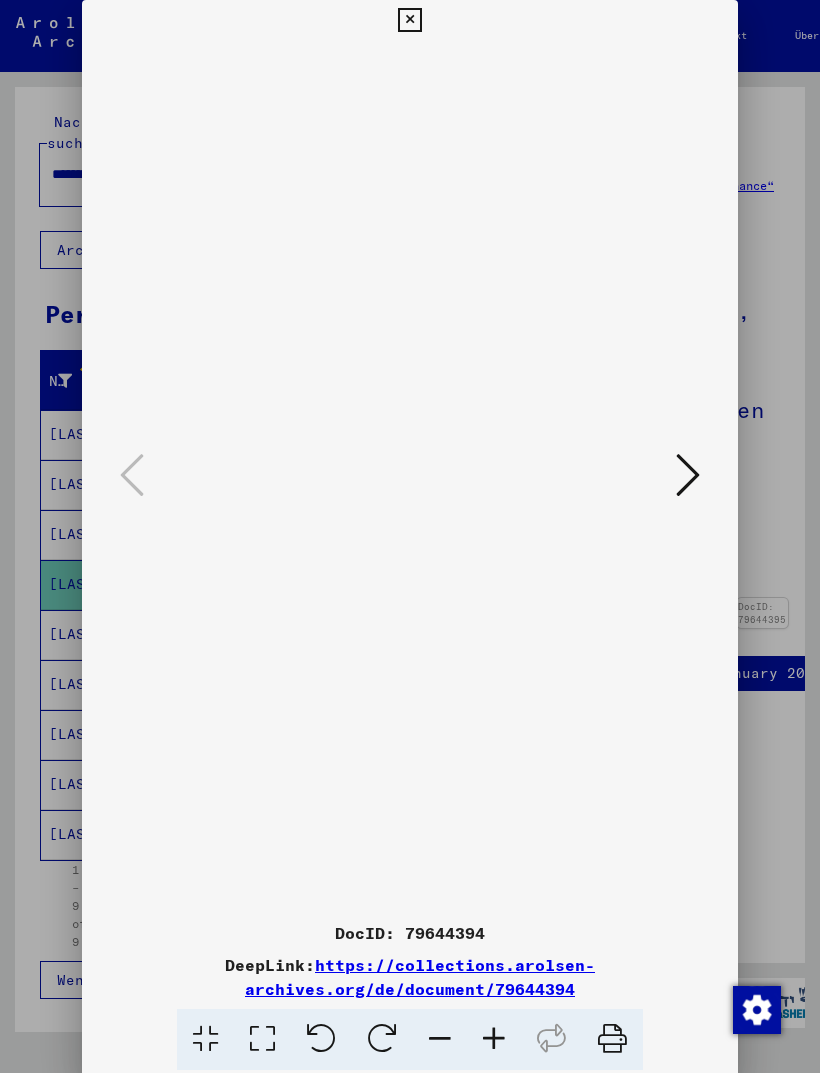 click at bounding box center (688, 475) 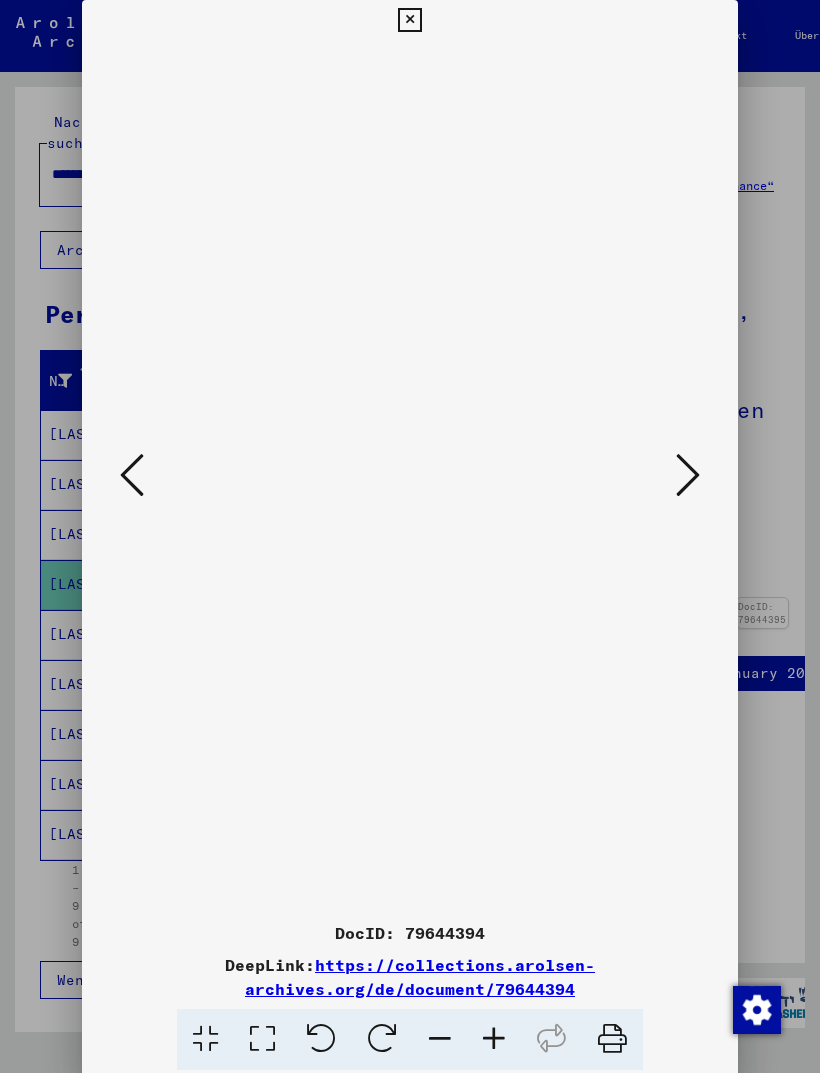 click at bounding box center [688, 475] 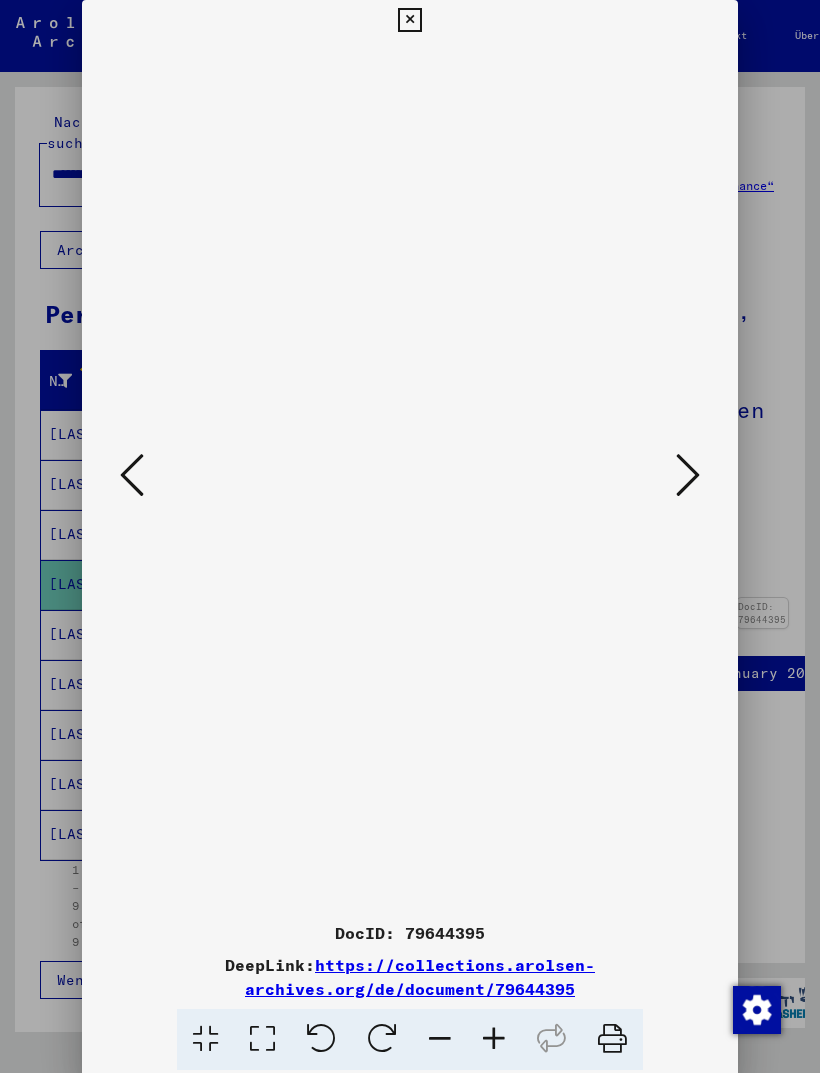 click at bounding box center [409, 20] 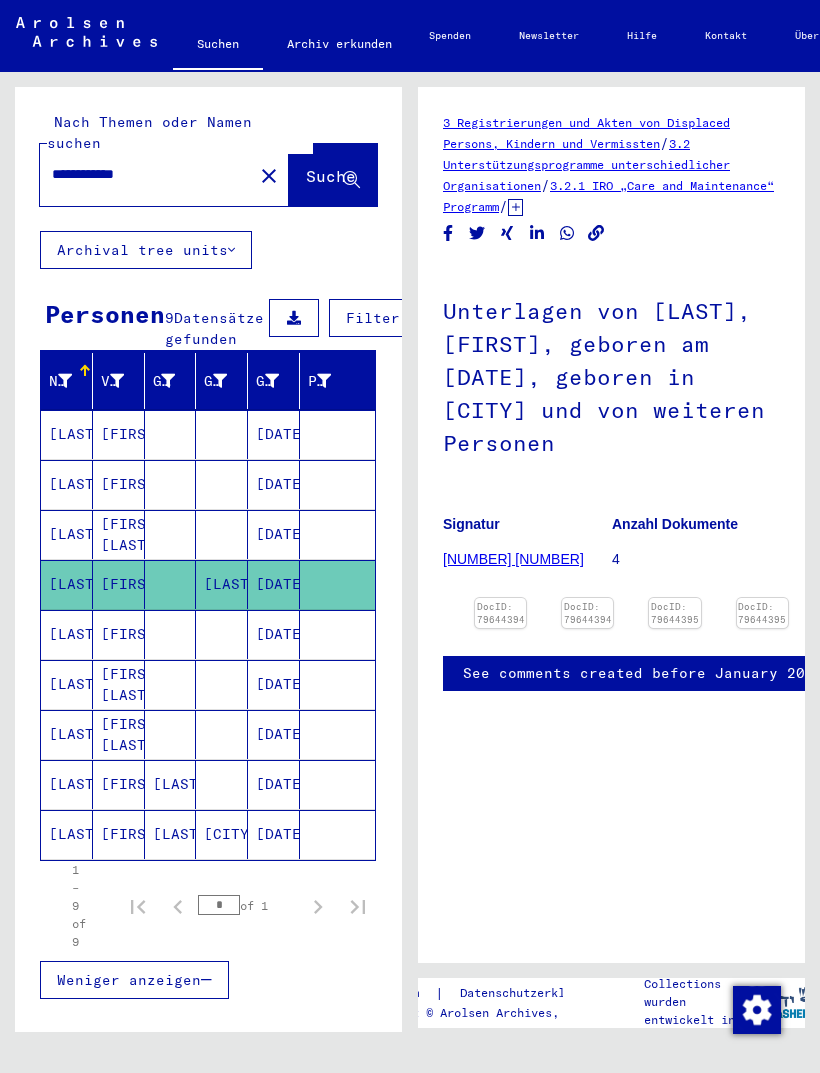 click on "[DATE]" at bounding box center (274, 434) 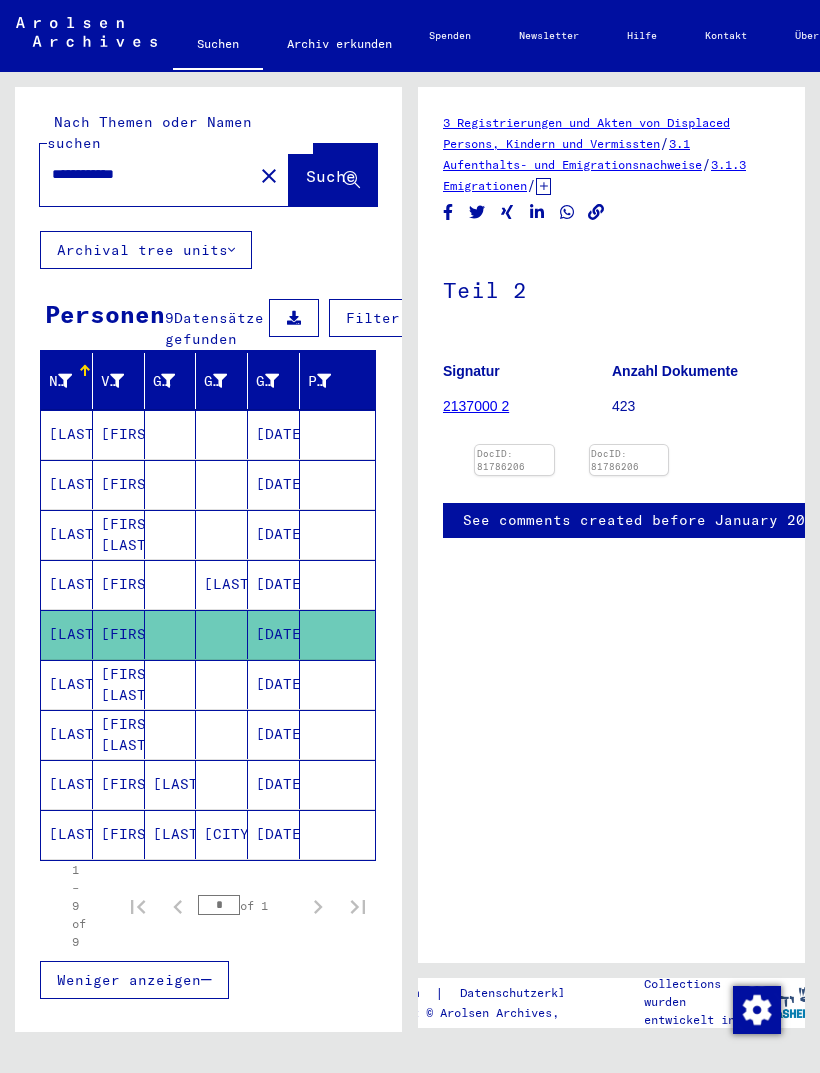 scroll, scrollTop: 0, scrollLeft: 0, axis: both 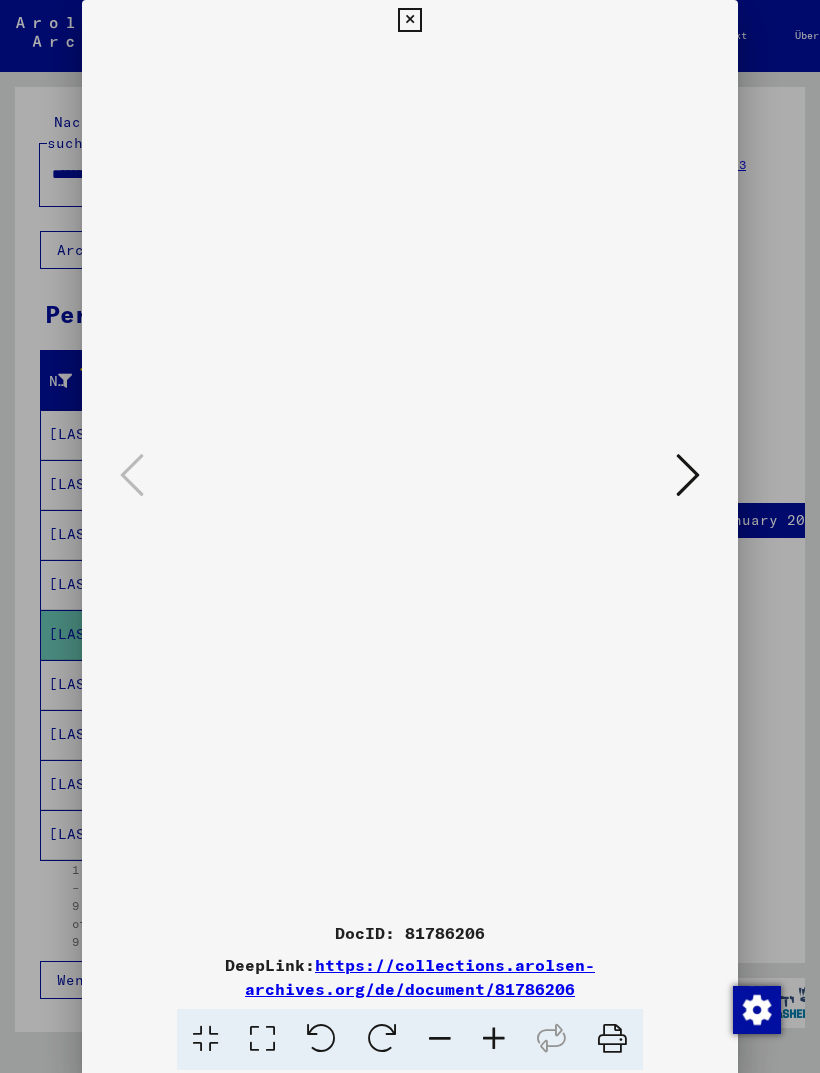 click at bounding box center [409, 20] 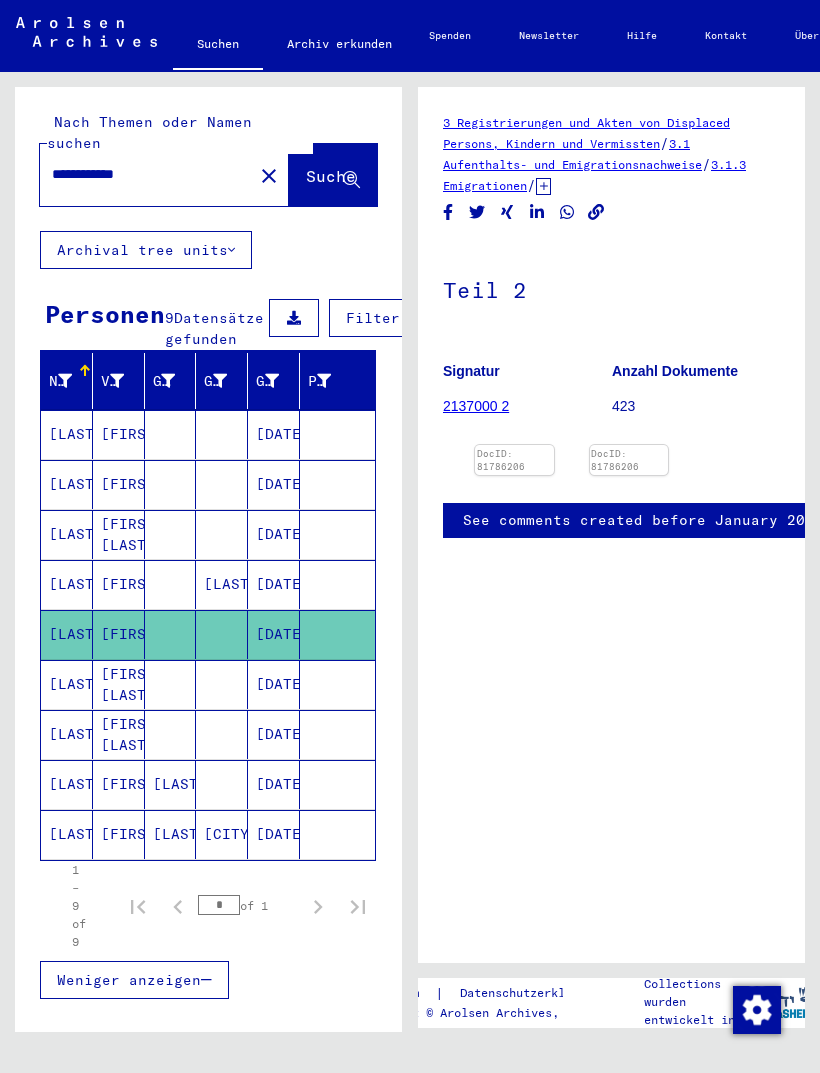 click on "[DATE]" at bounding box center (274, 434) 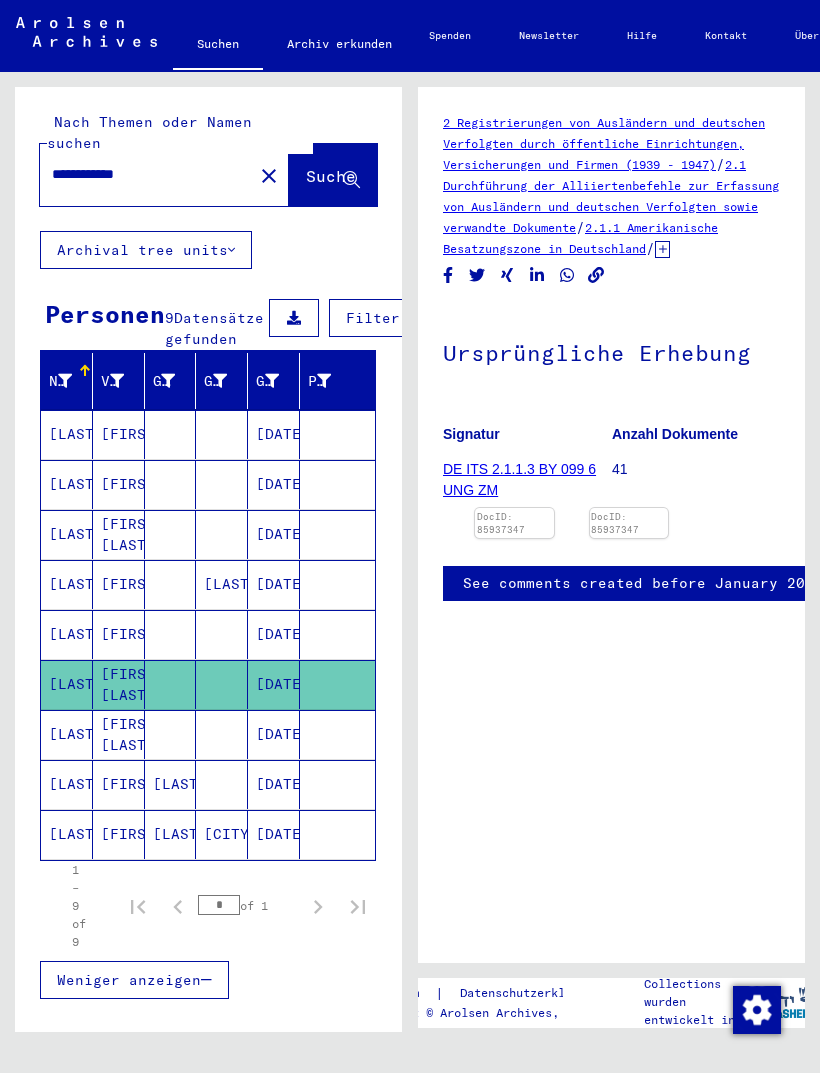 scroll, scrollTop: 0, scrollLeft: 0, axis: both 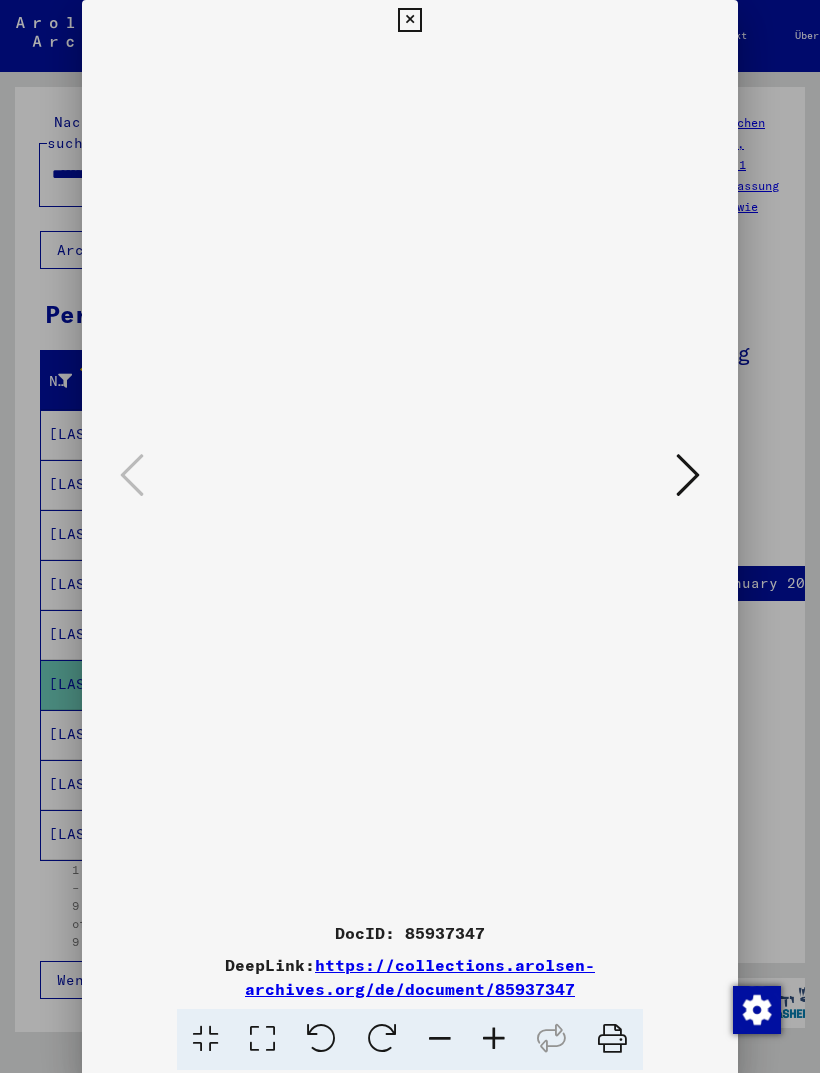 click at bounding box center [409, 20] 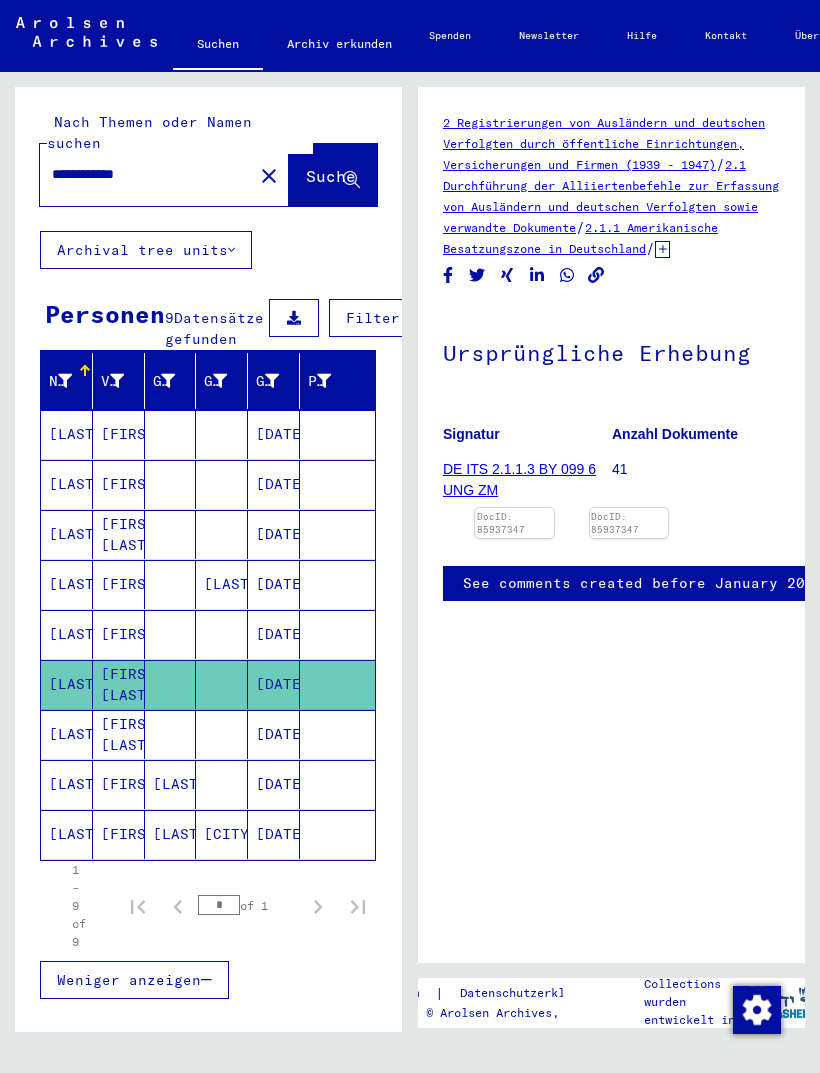 click on "[DATE]" at bounding box center (274, 434) 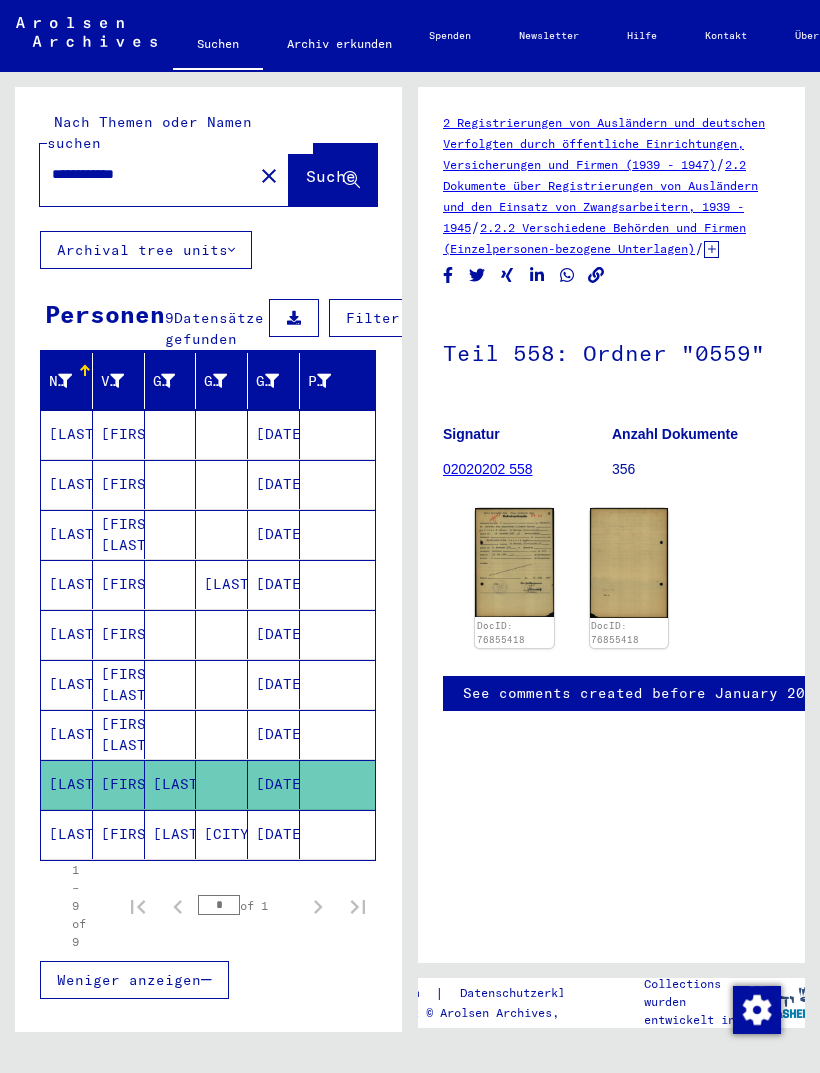 scroll, scrollTop: 0, scrollLeft: 0, axis: both 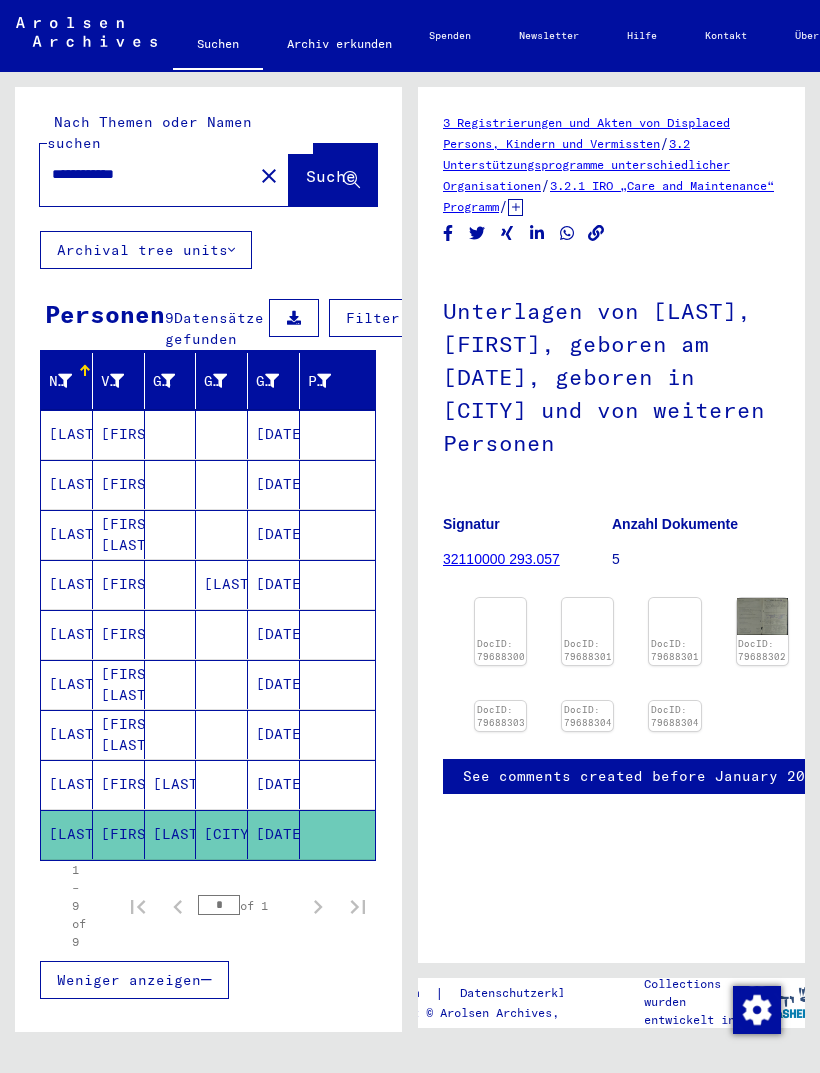 click on "[DATE]" at bounding box center [274, 434] 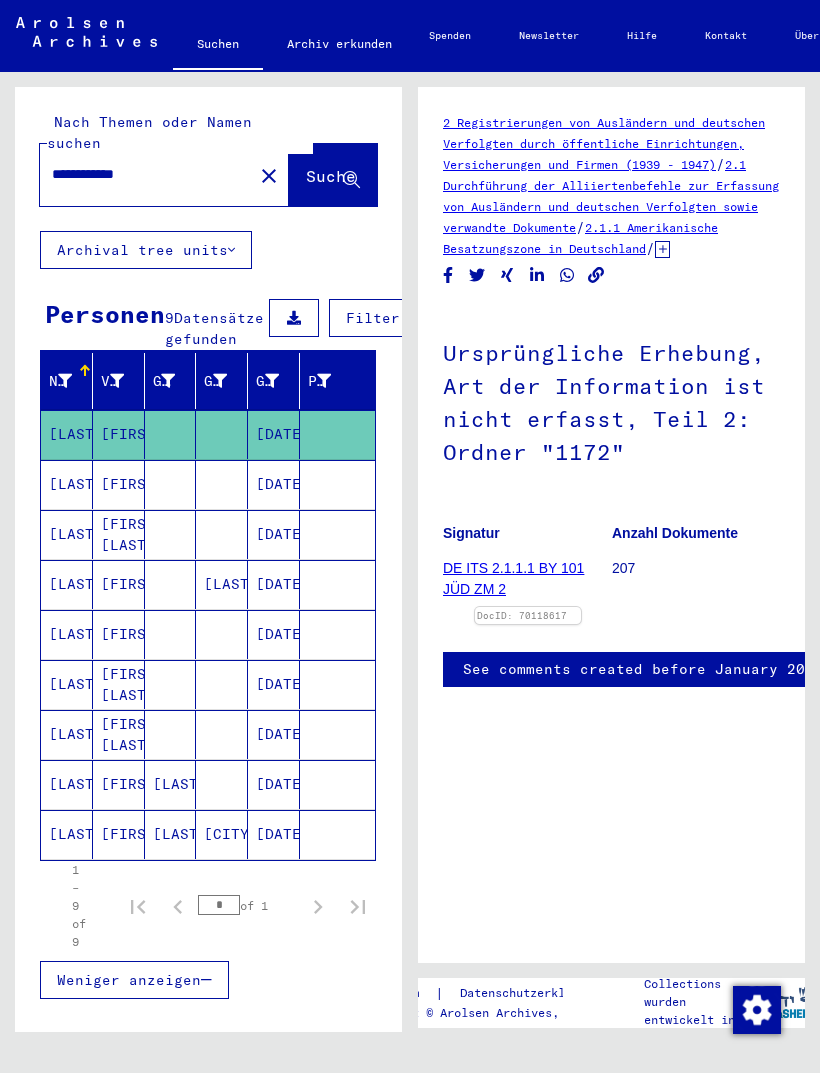 scroll, scrollTop: 0, scrollLeft: 0, axis: both 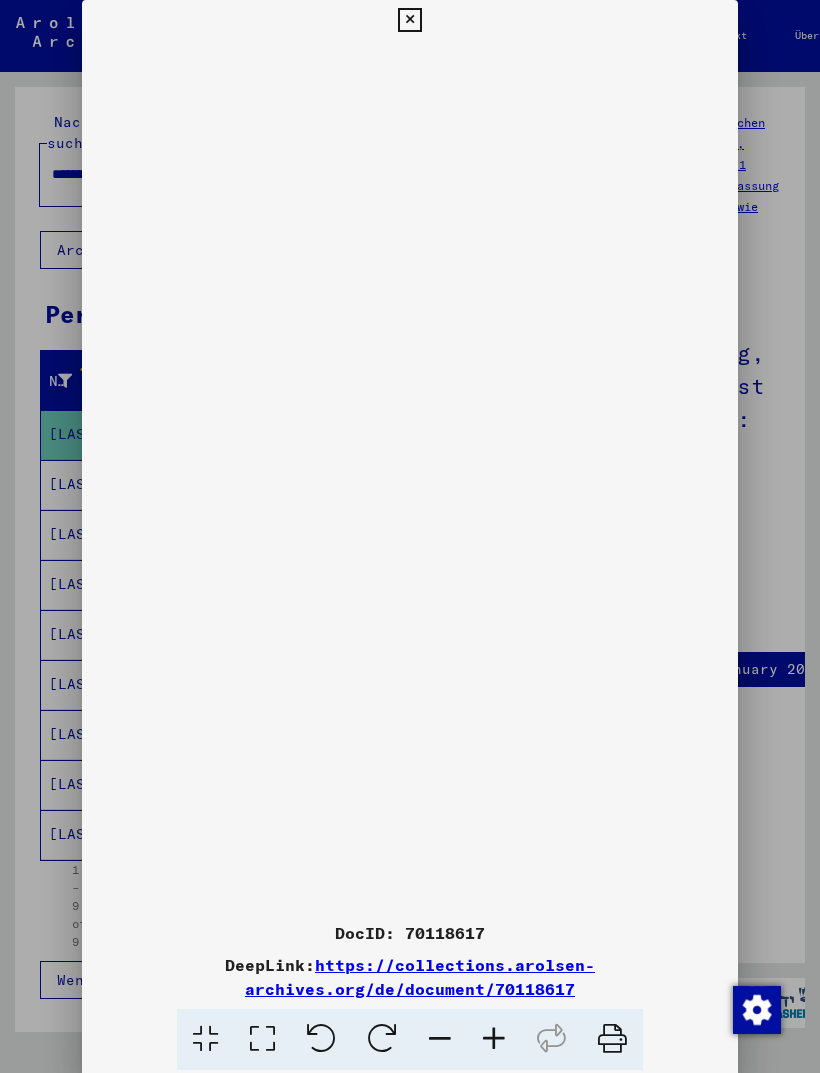 click at bounding box center [409, 20] 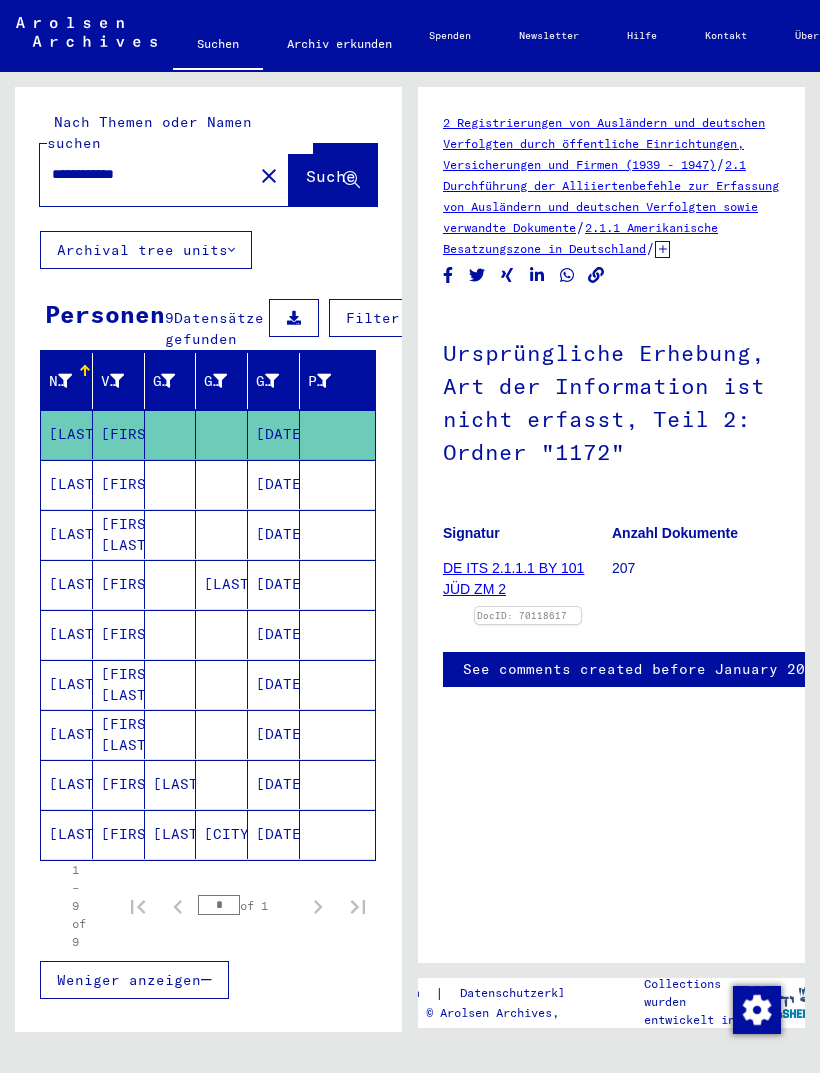 click on "[LAST]" at bounding box center (67, 434) 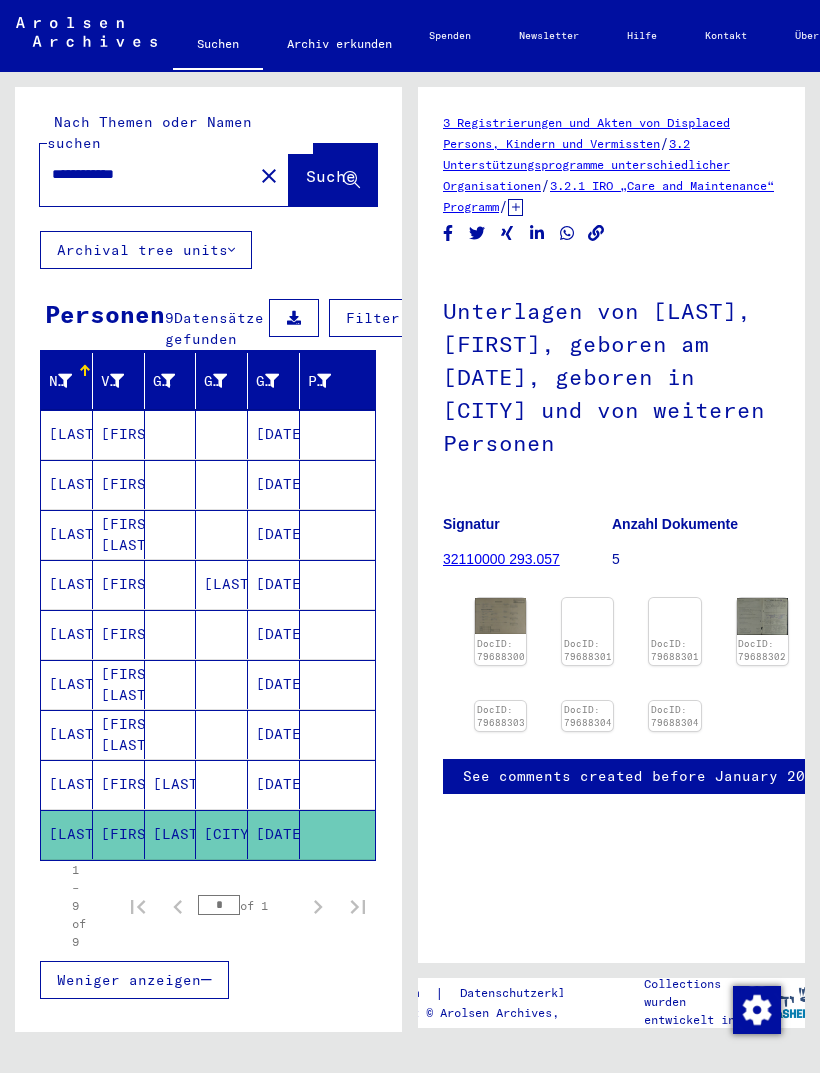 scroll, scrollTop: 0, scrollLeft: 0, axis: both 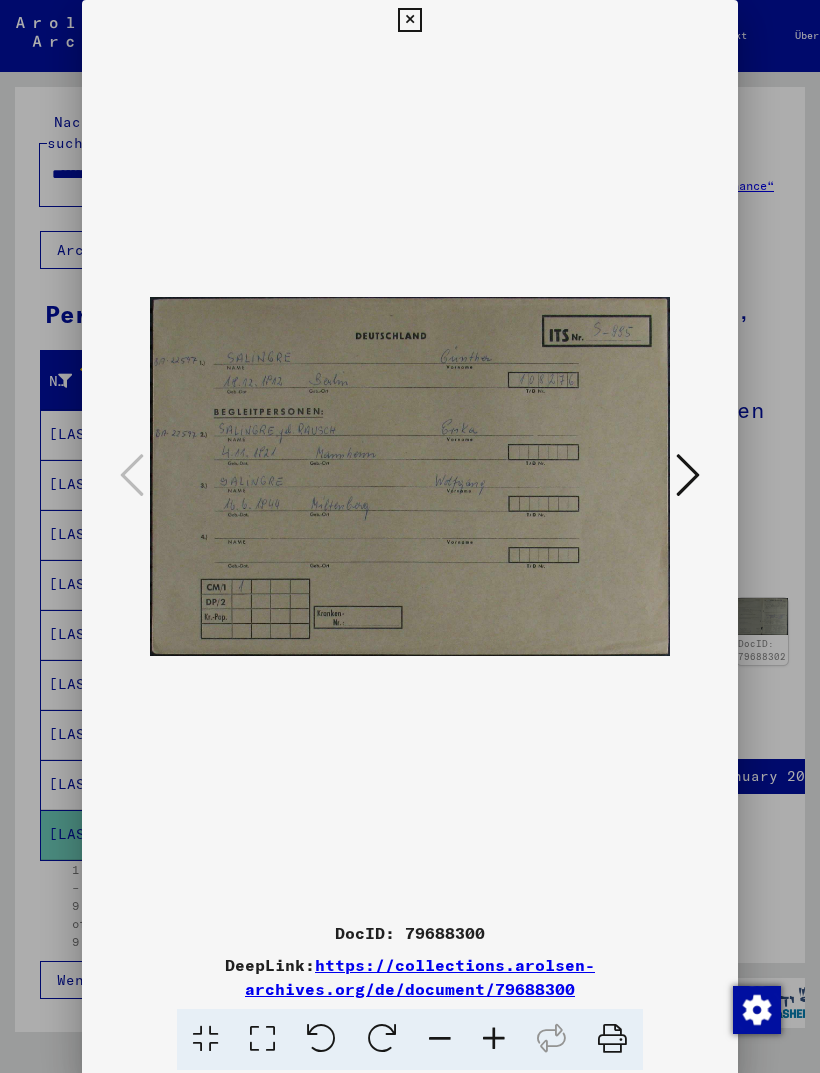 click at bounding box center [409, 20] 